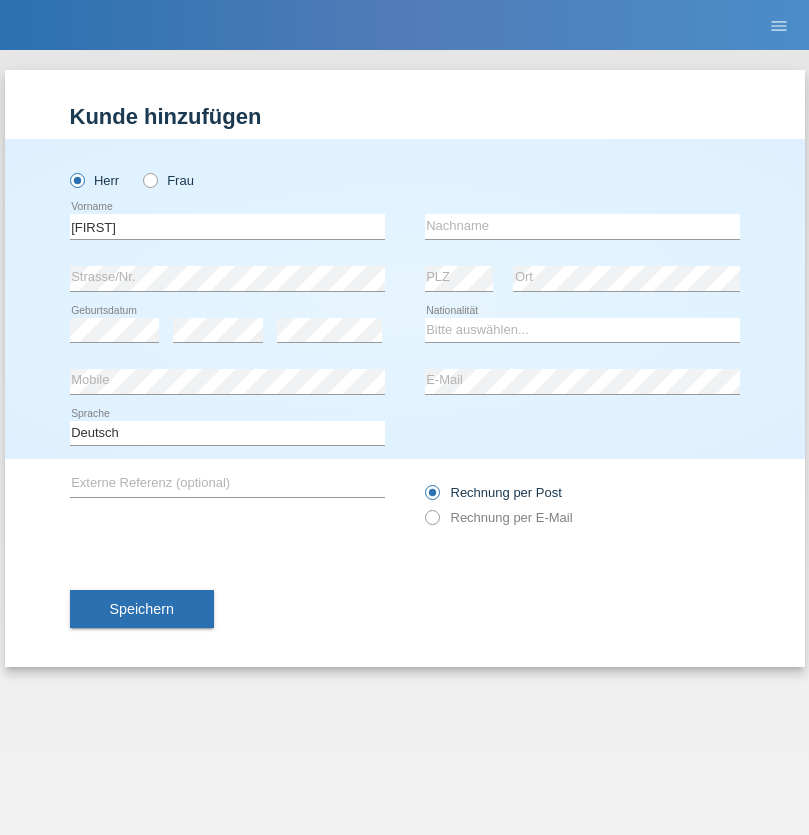 scroll, scrollTop: 0, scrollLeft: 0, axis: both 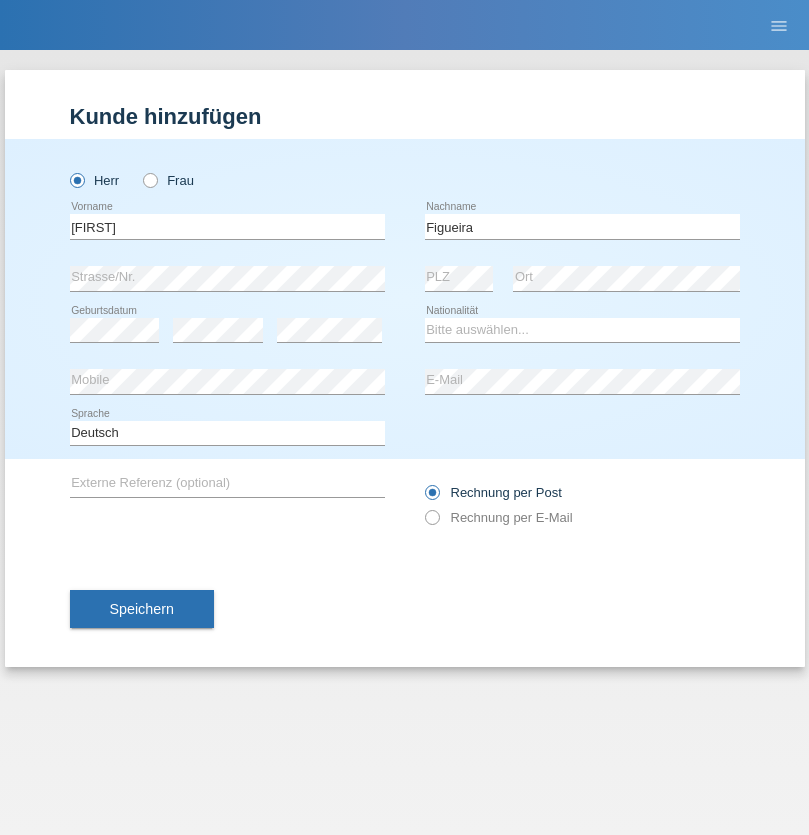 type on "Figueira" 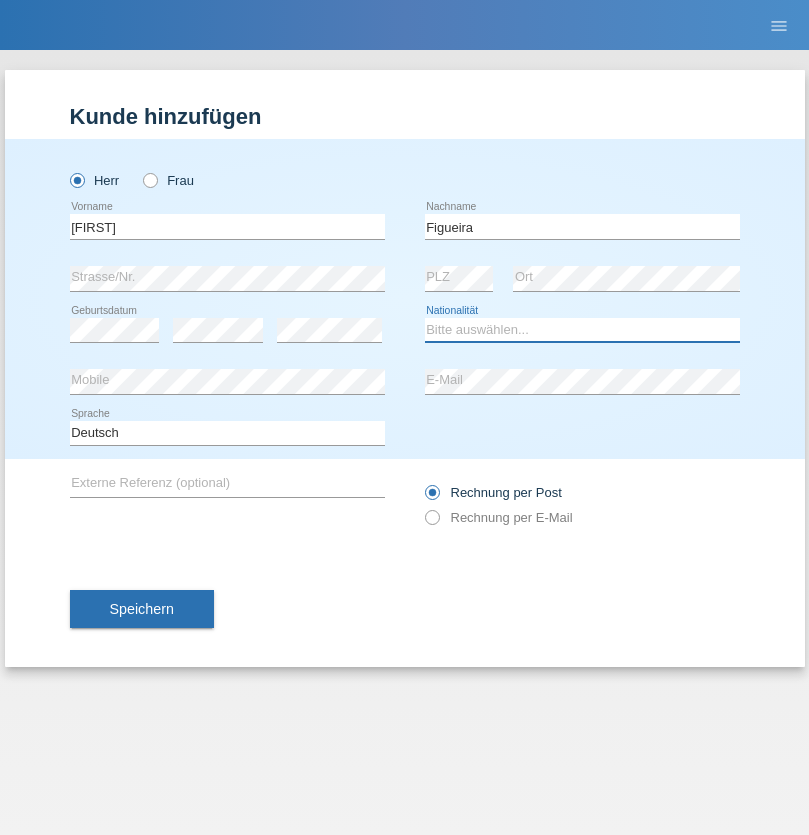 select on "PT" 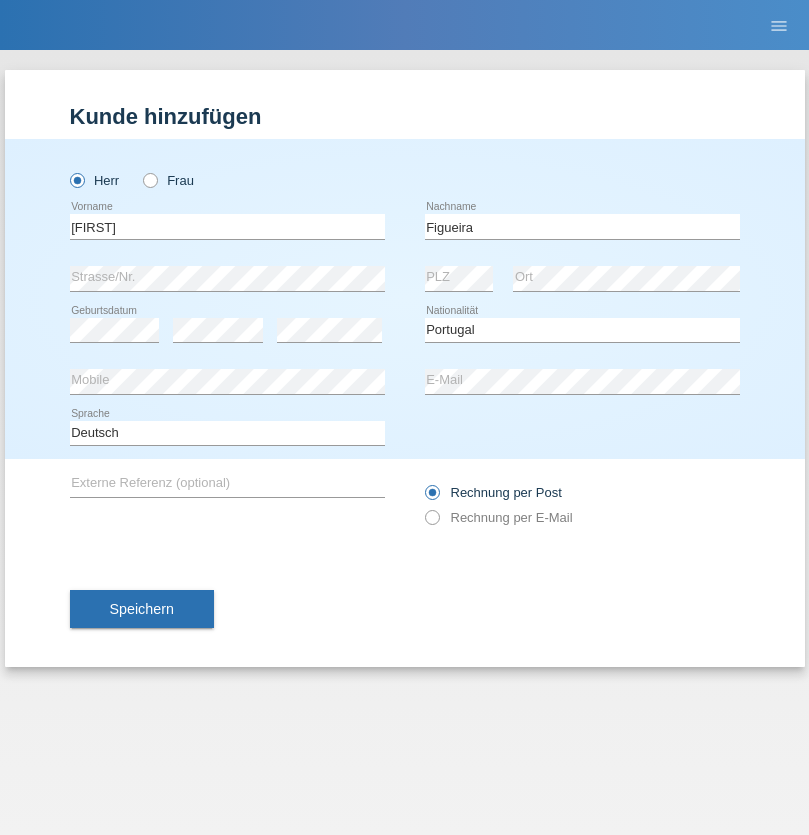select on "C" 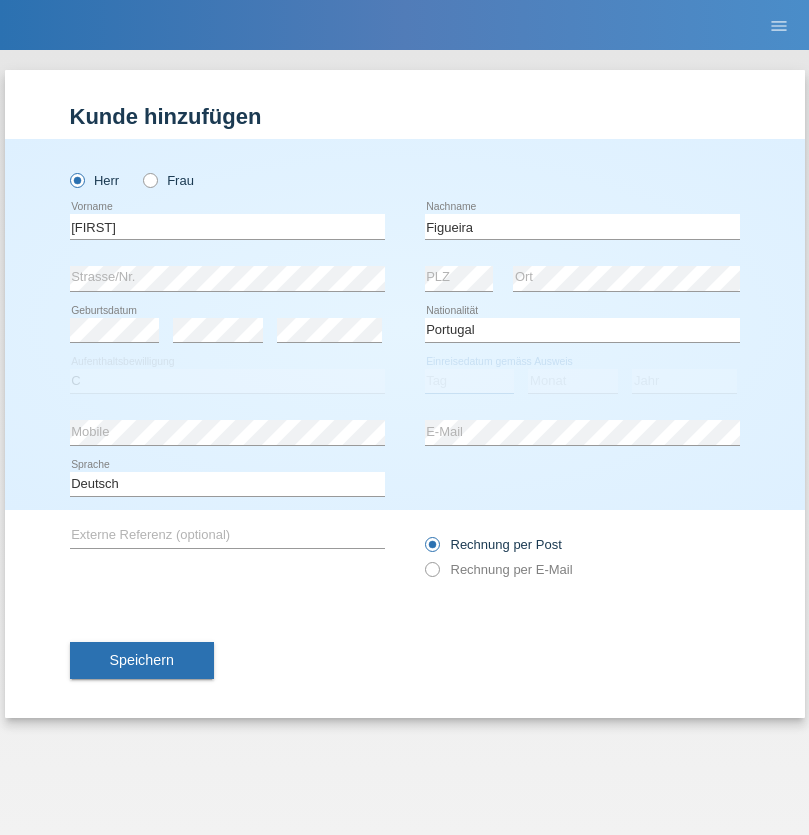 select on "04" 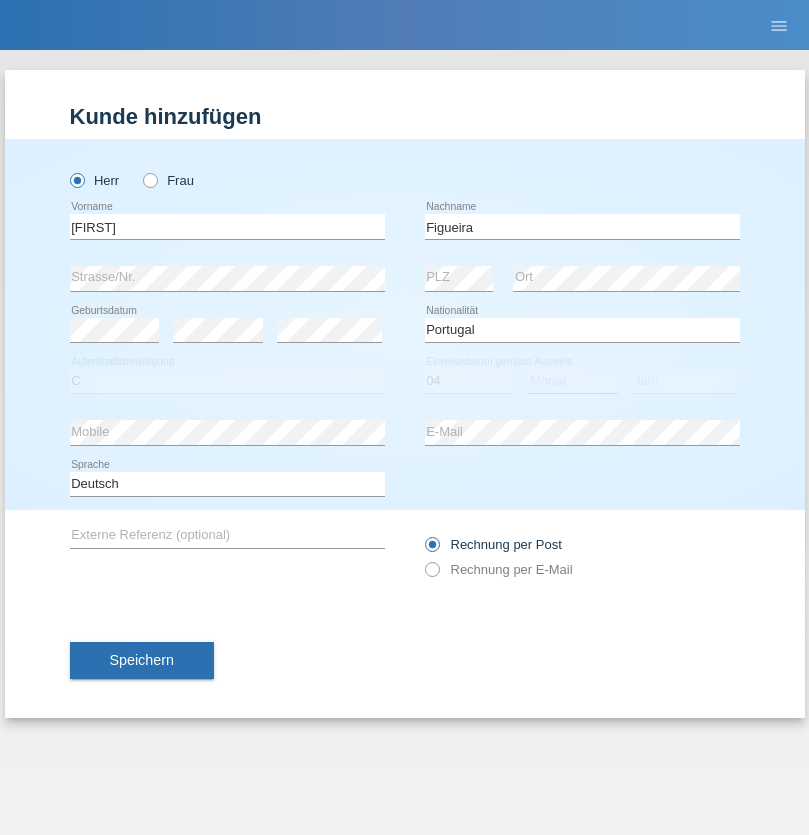 select on "02" 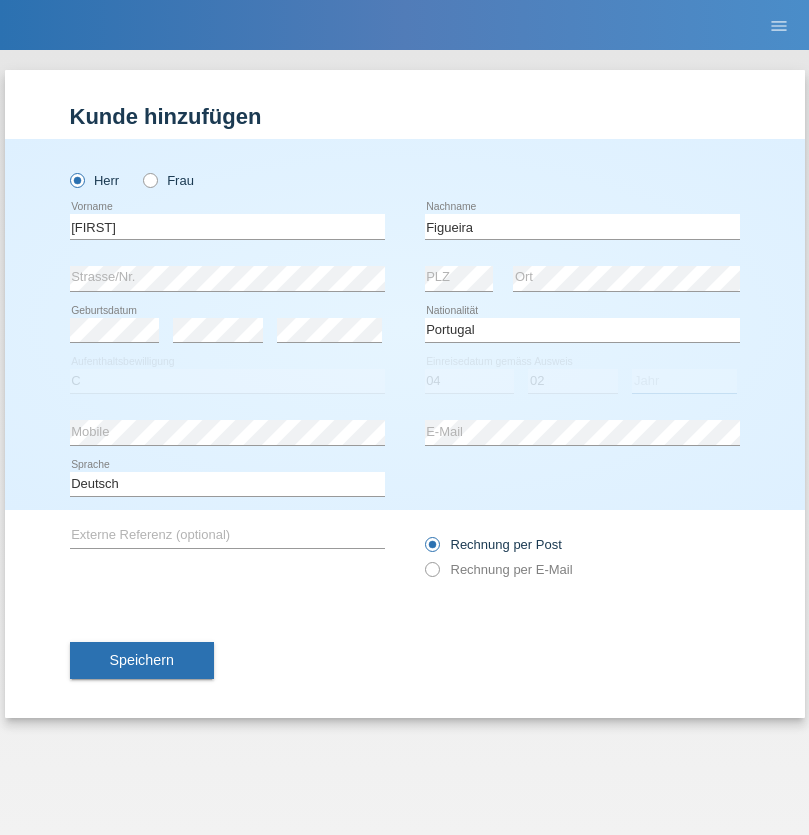 select on "2012" 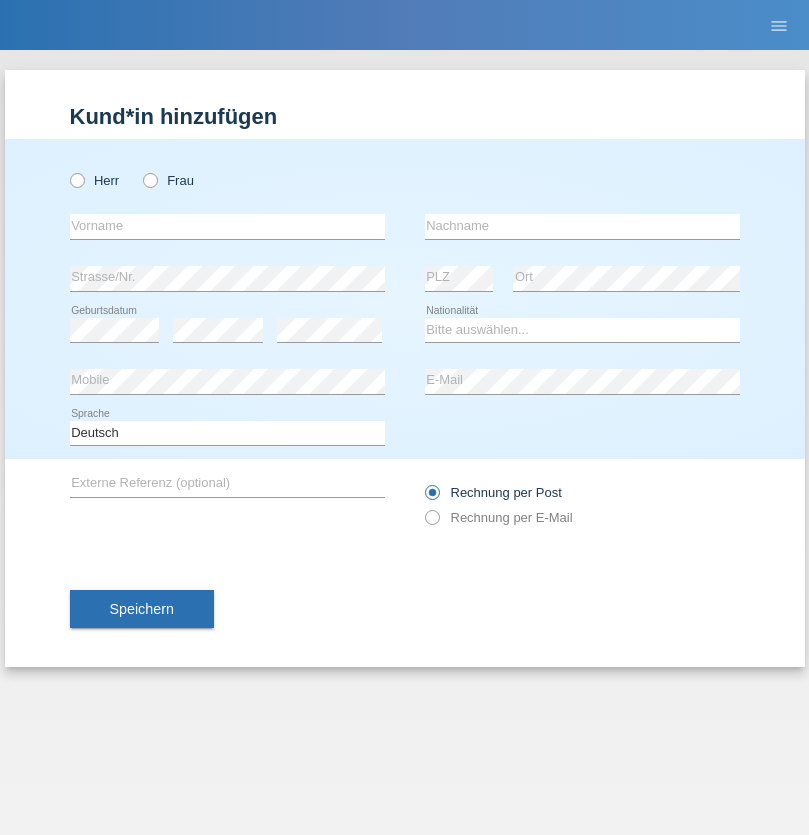 scroll, scrollTop: 0, scrollLeft: 0, axis: both 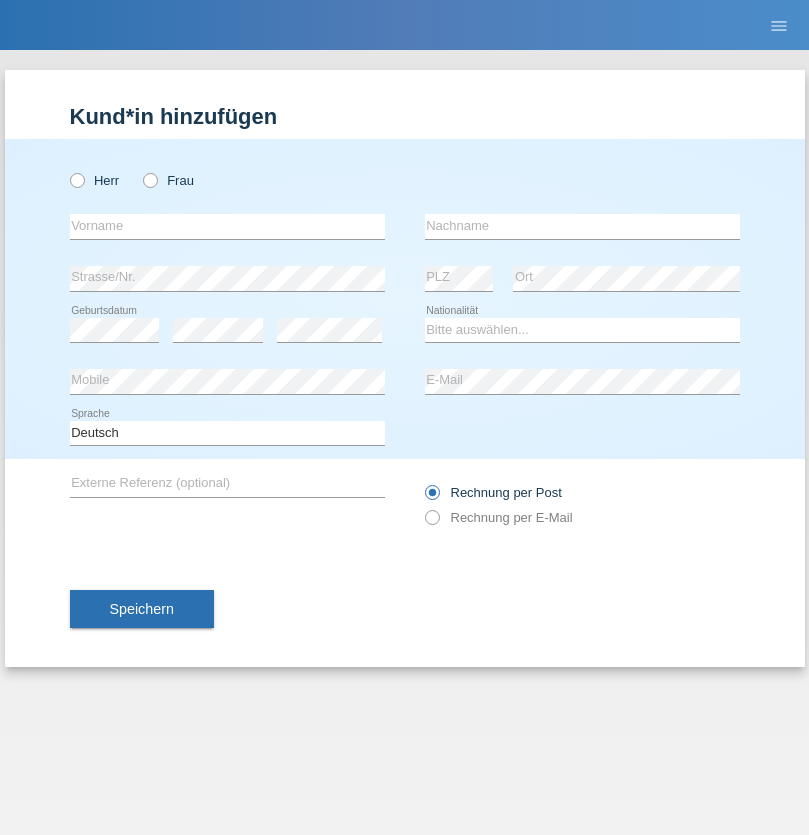 radio on "true" 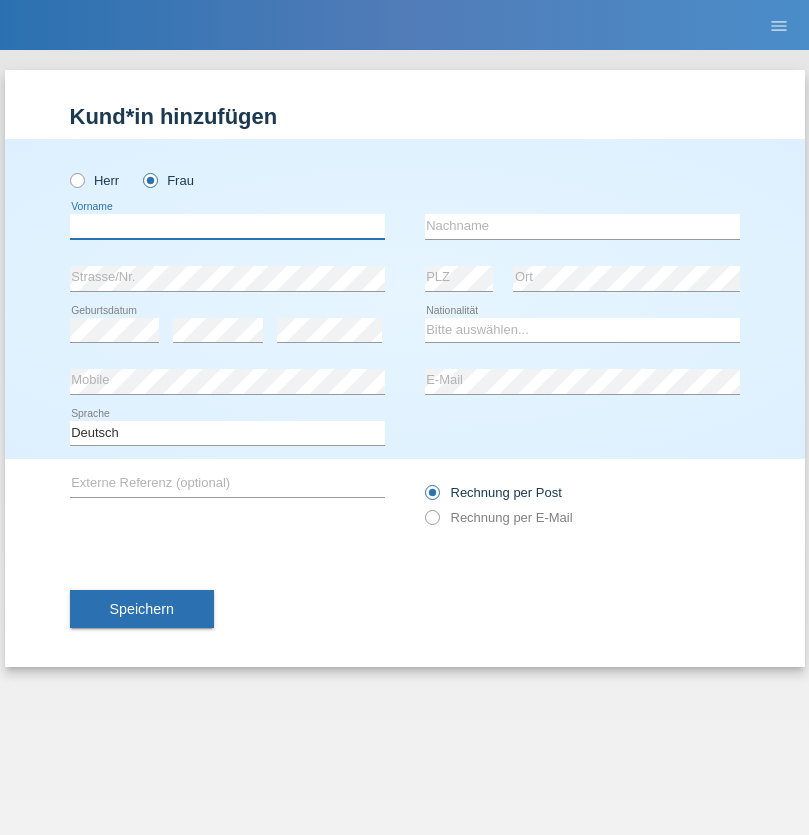click at bounding box center [227, 226] 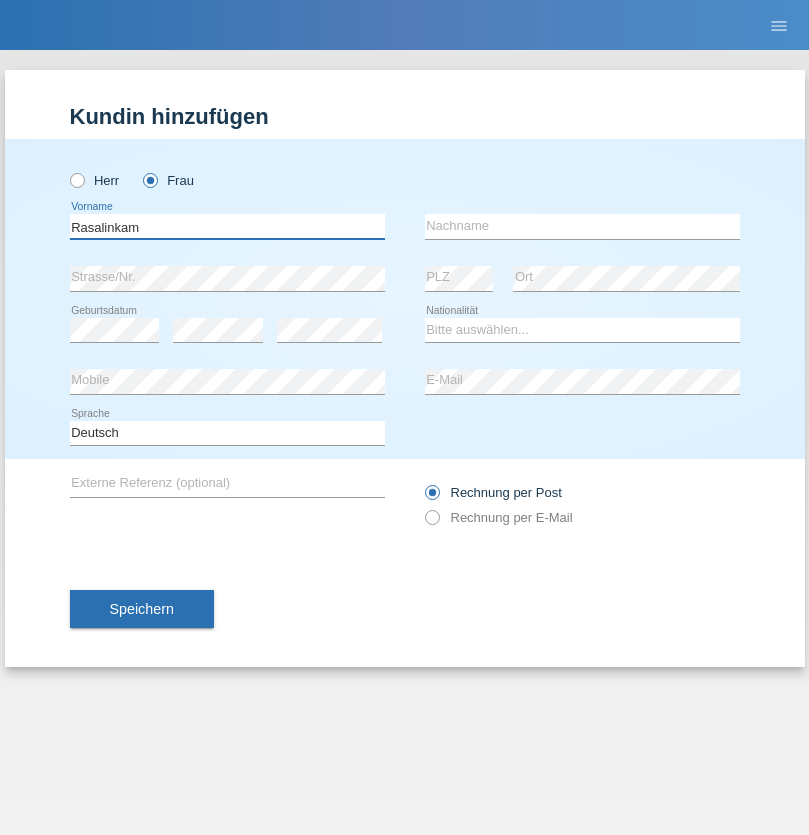 type on "Rasalinkam" 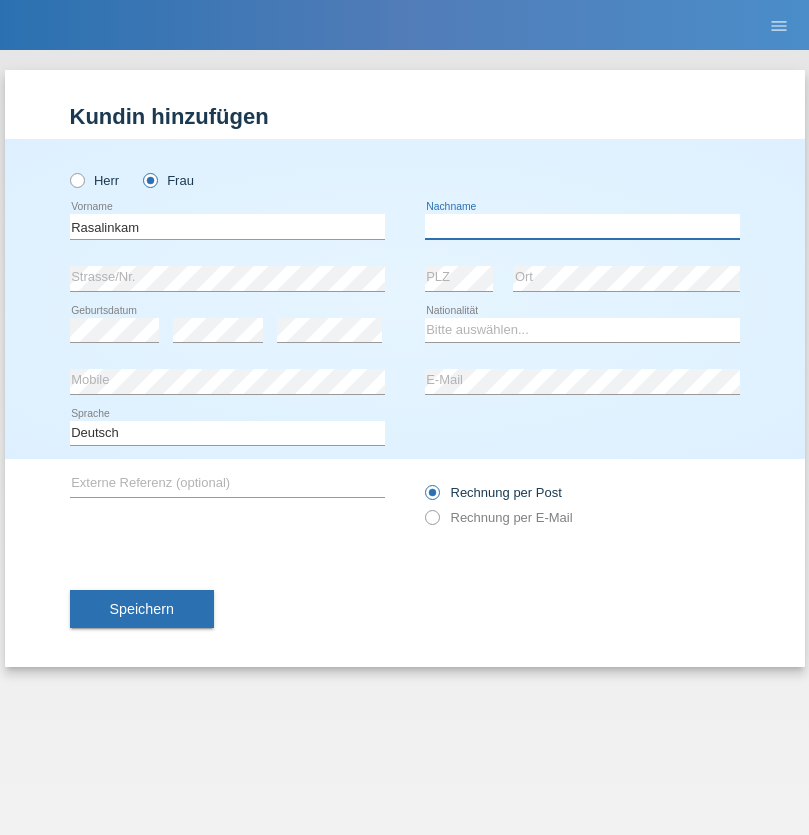 click at bounding box center [582, 226] 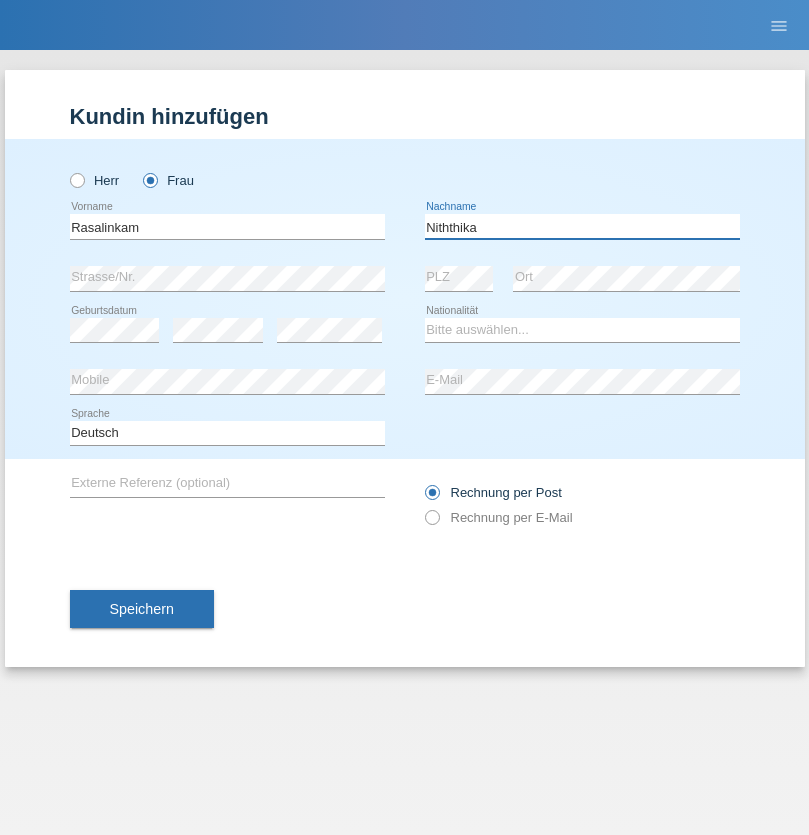 type on "Niththika" 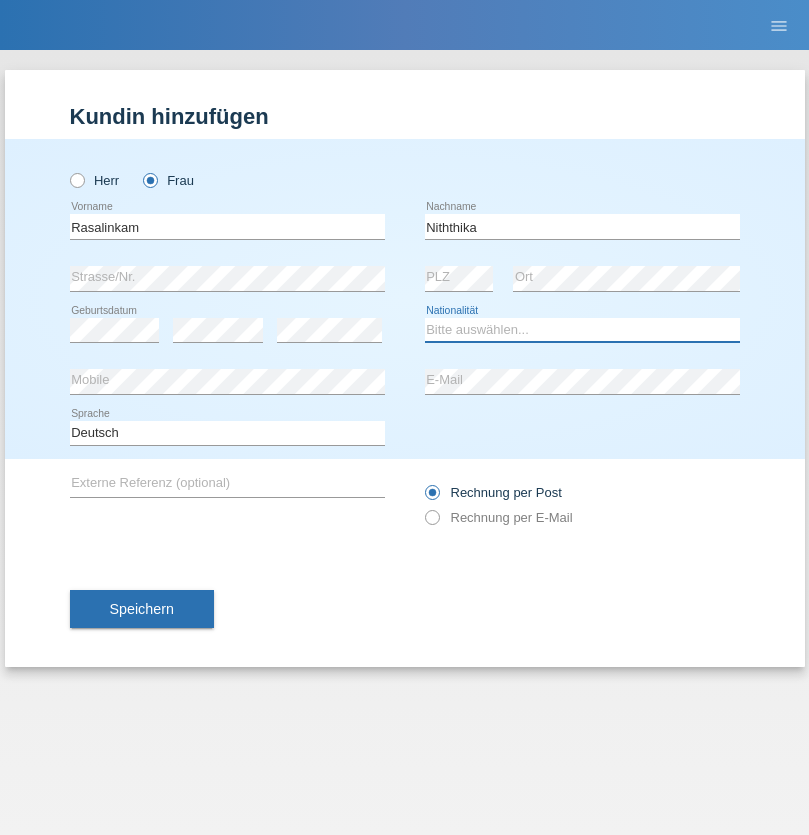 select on "LK" 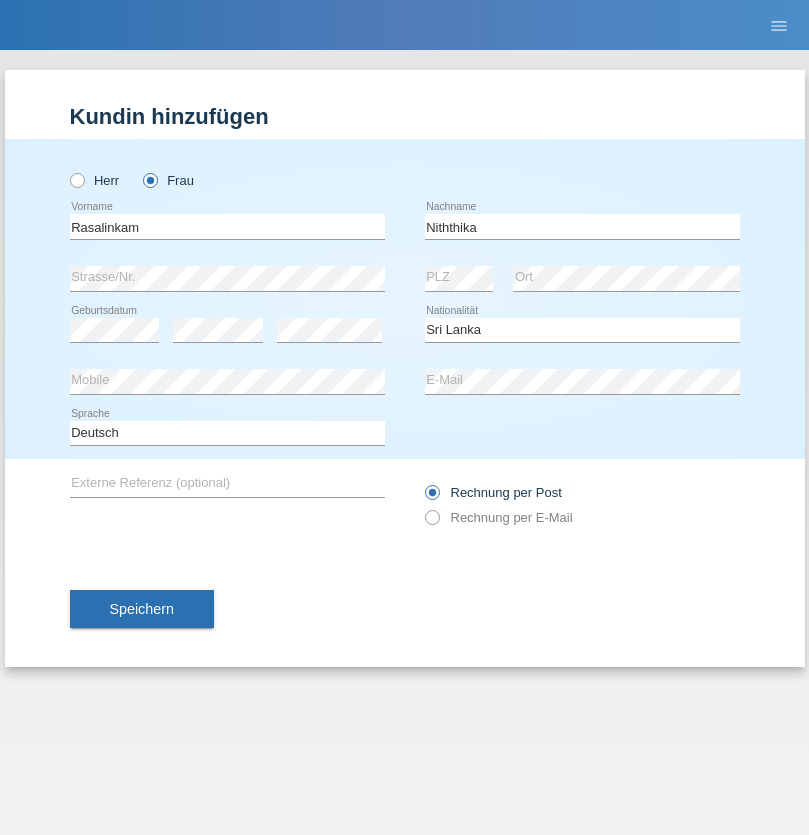 select on "C" 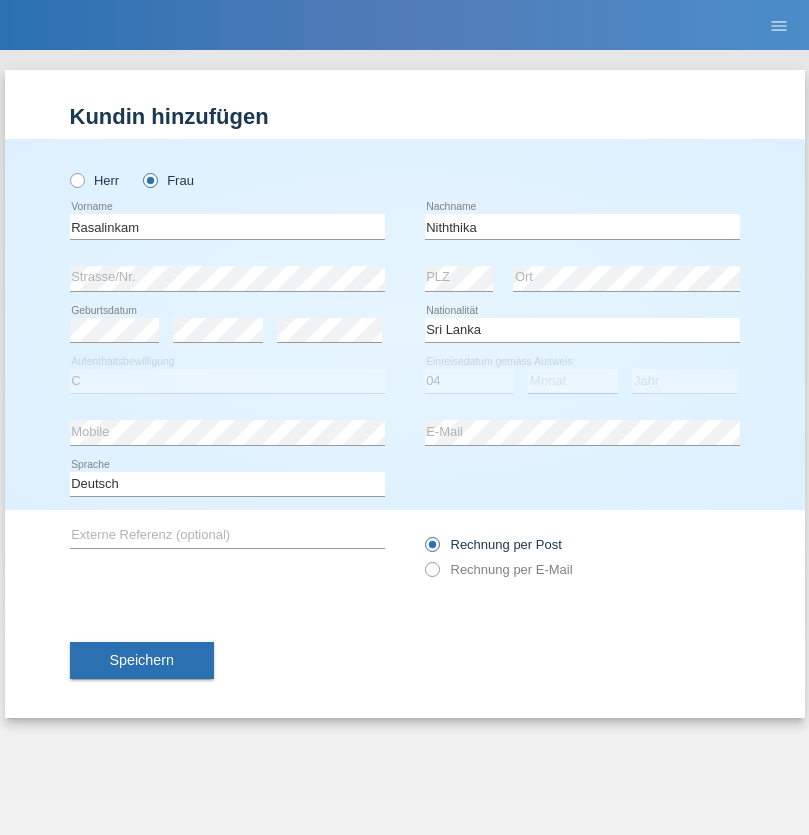 select on "08" 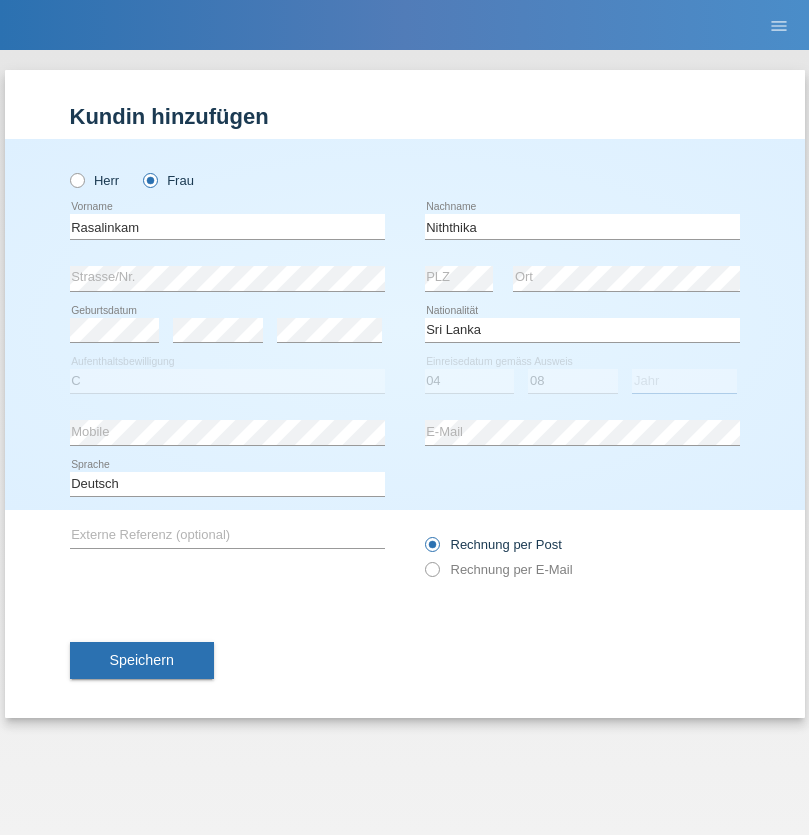 select on "2021" 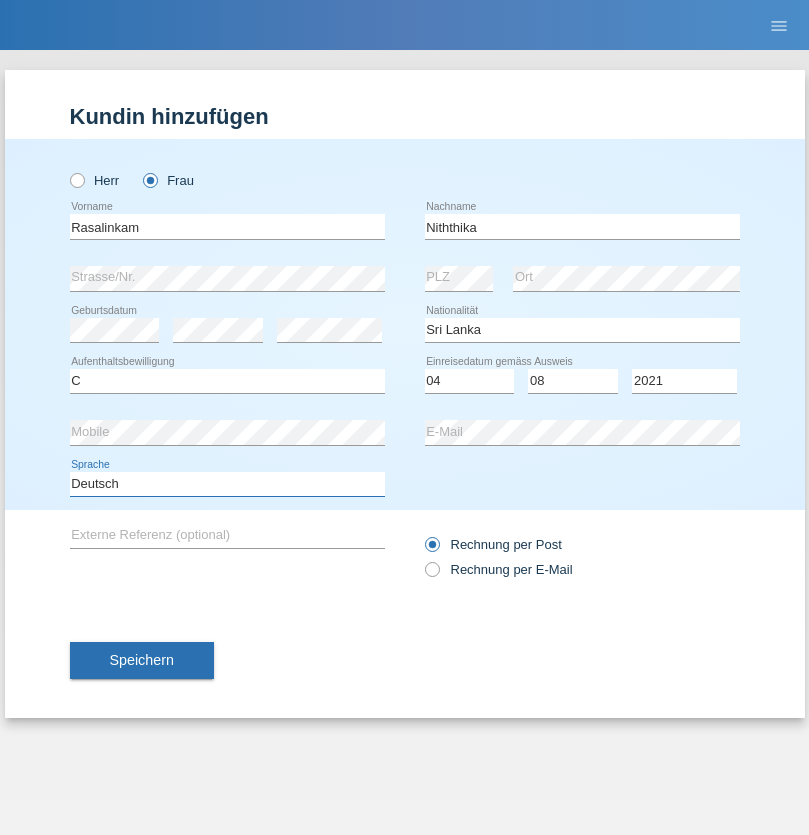 select on "en" 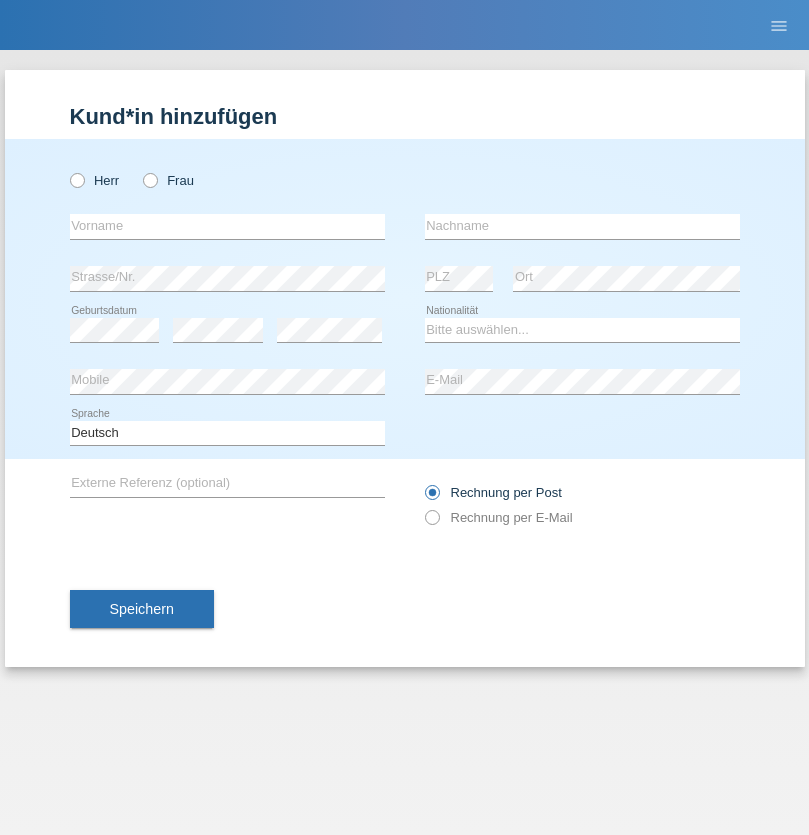 scroll, scrollTop: 0, scrollLeft: 0, axis: both 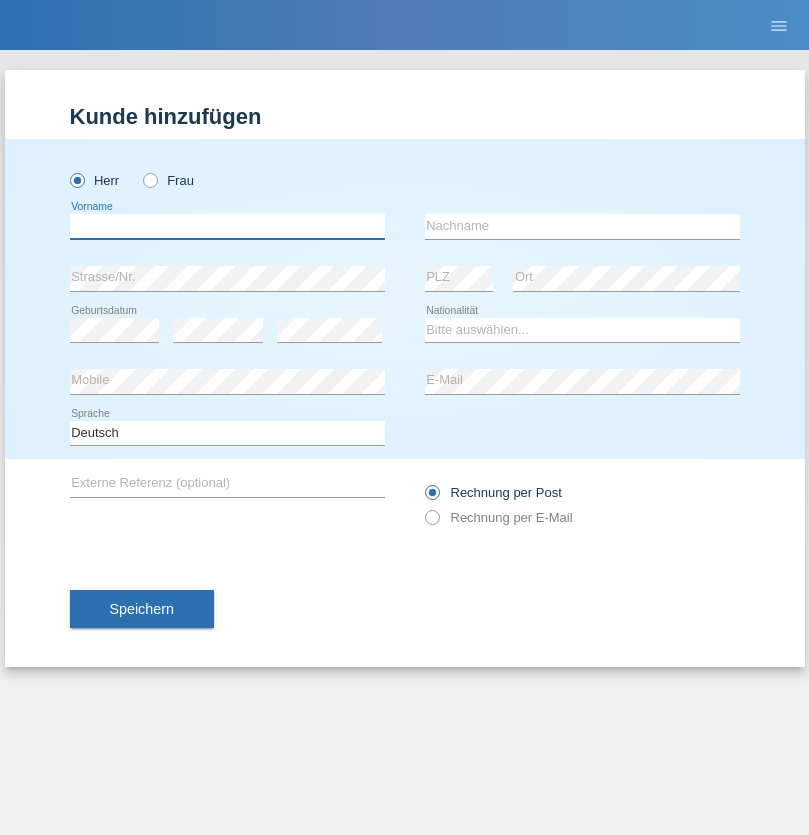 click at bounding box center (227, 226) 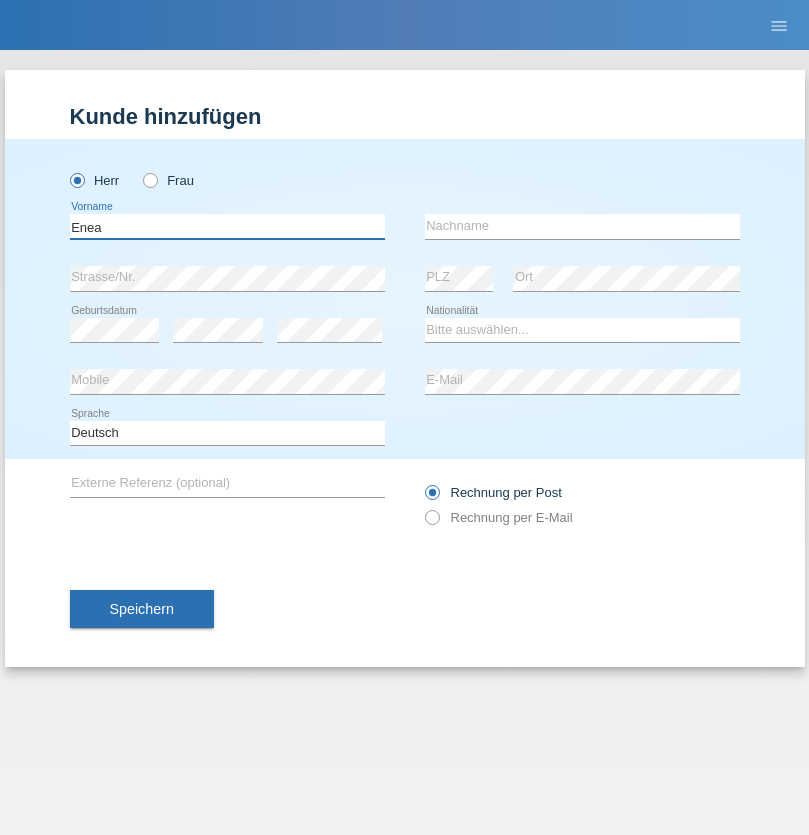 type on "Enea" 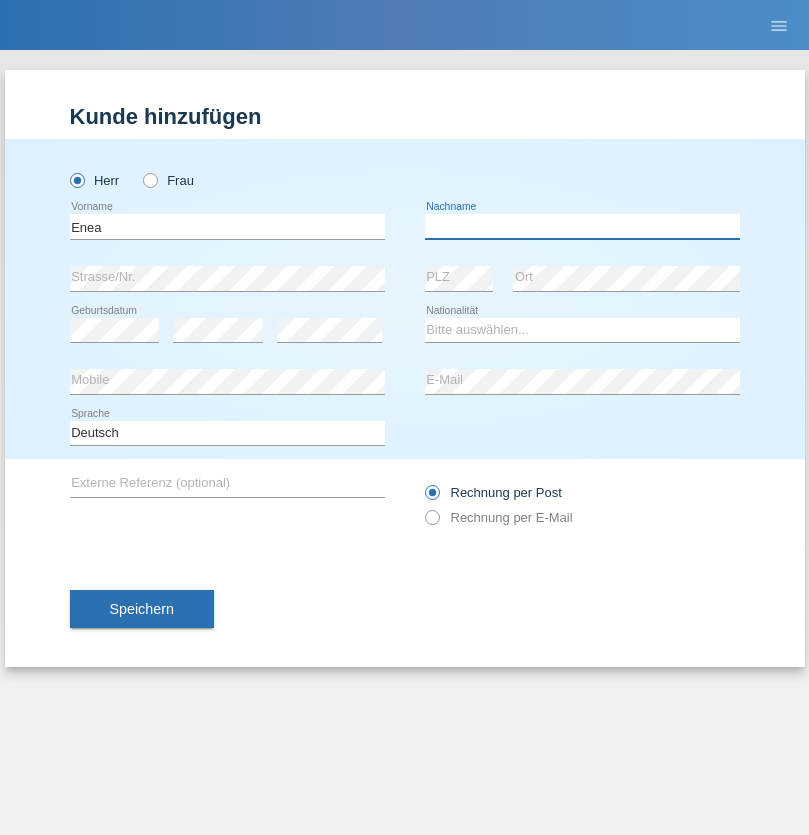 click at bounding box center [582, 226] 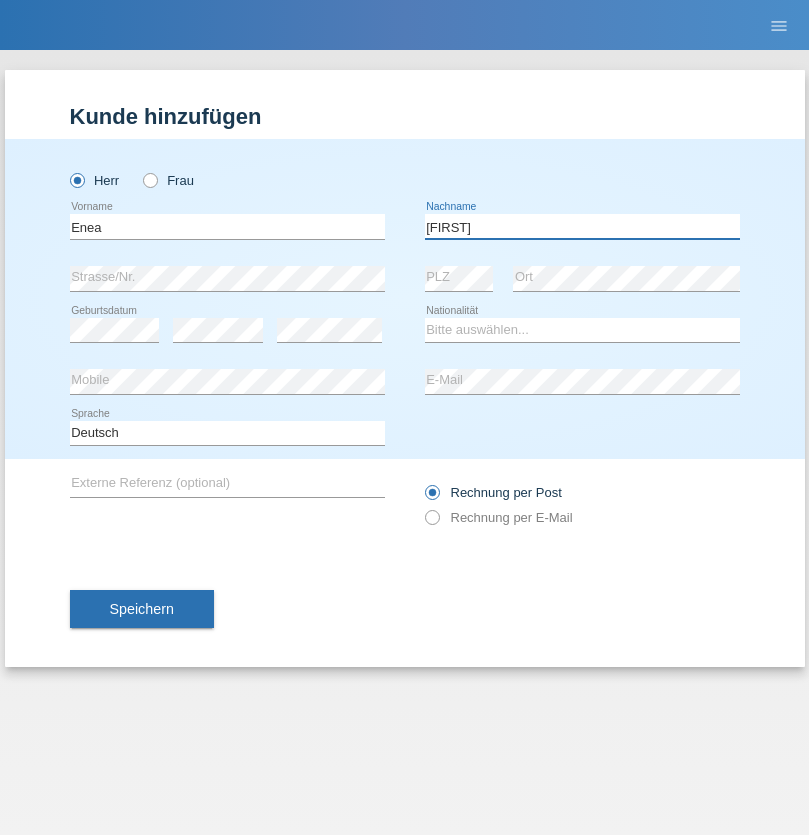 type on "Andrei" 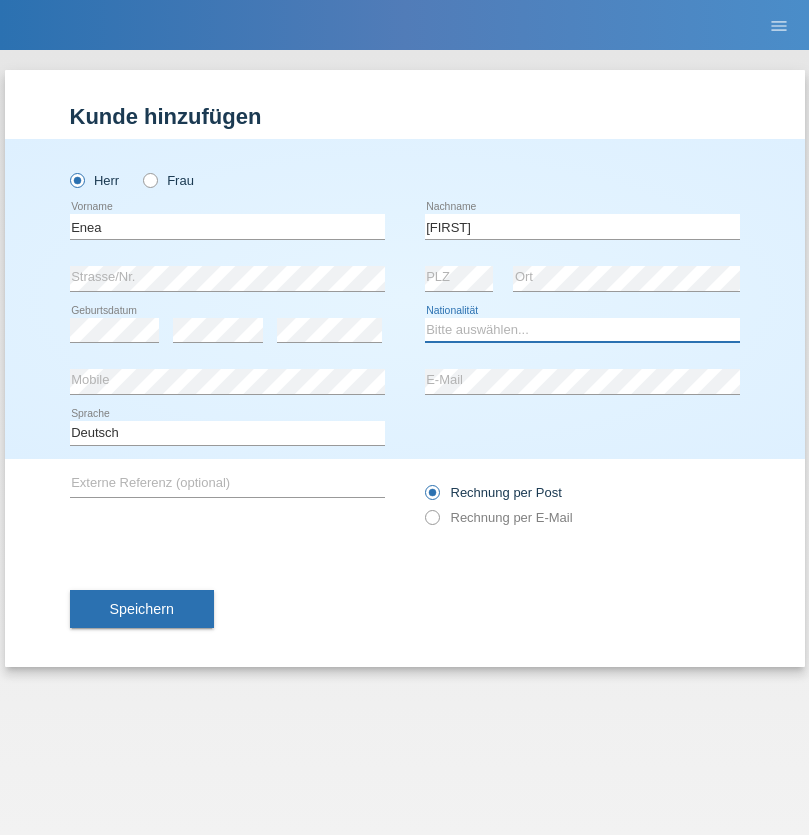 select on "OM" 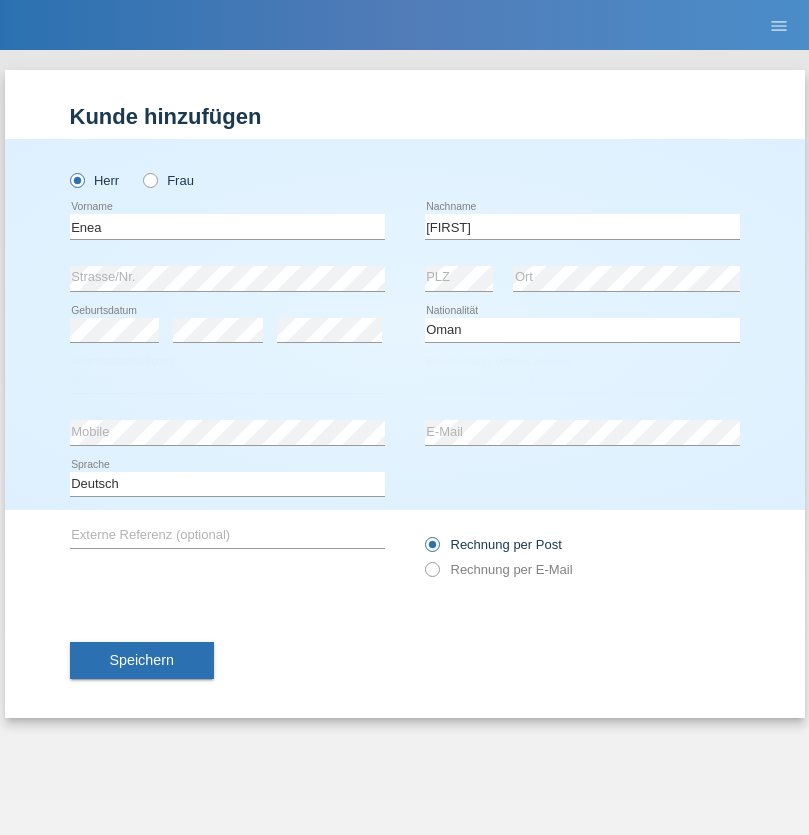 select on "C" 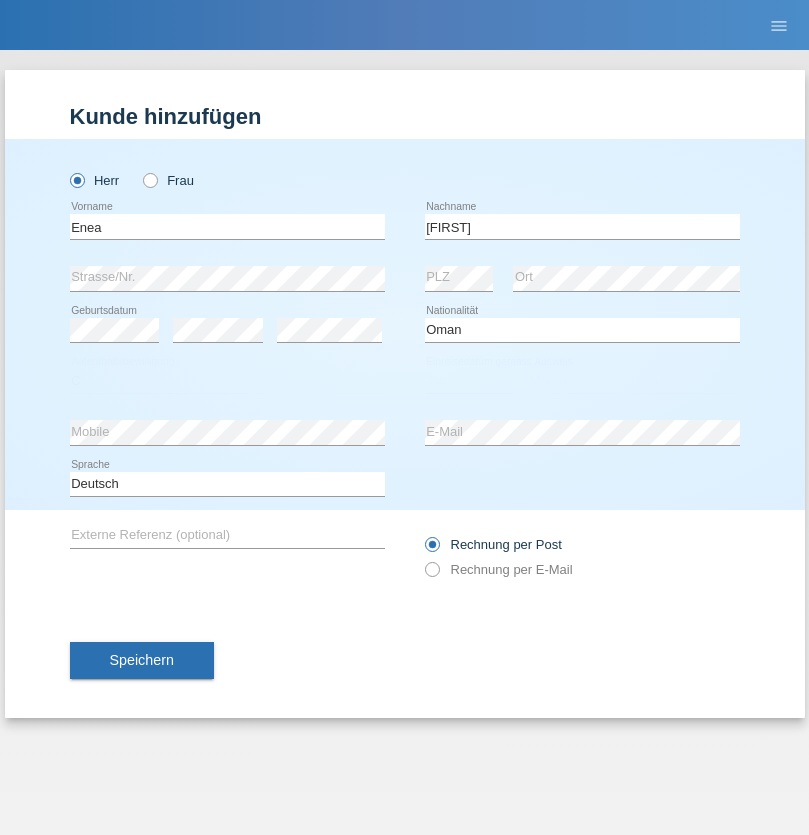 select on "17" 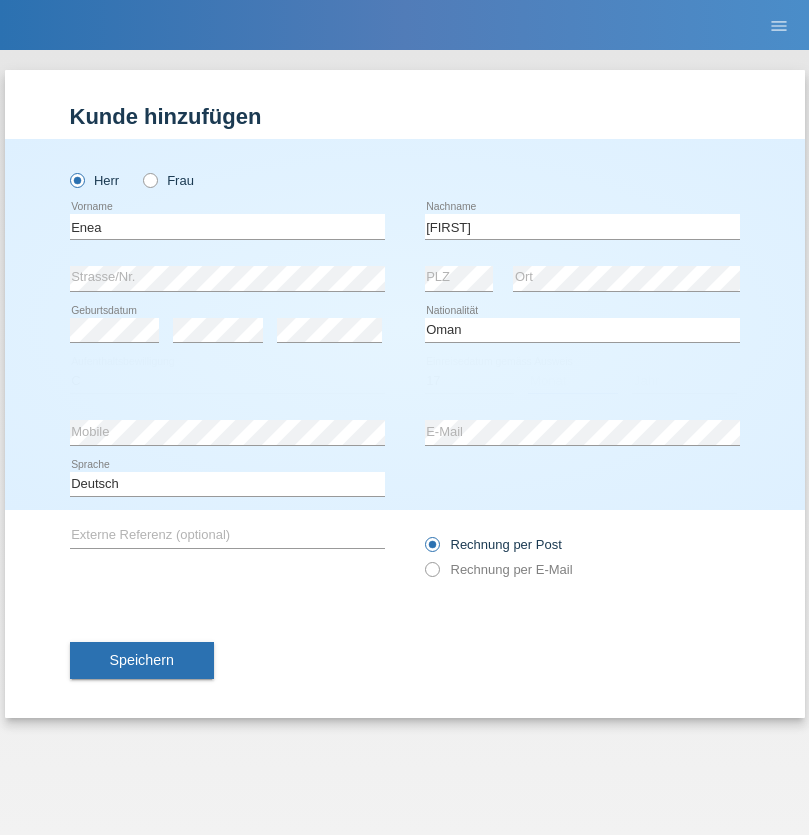 select on "06" 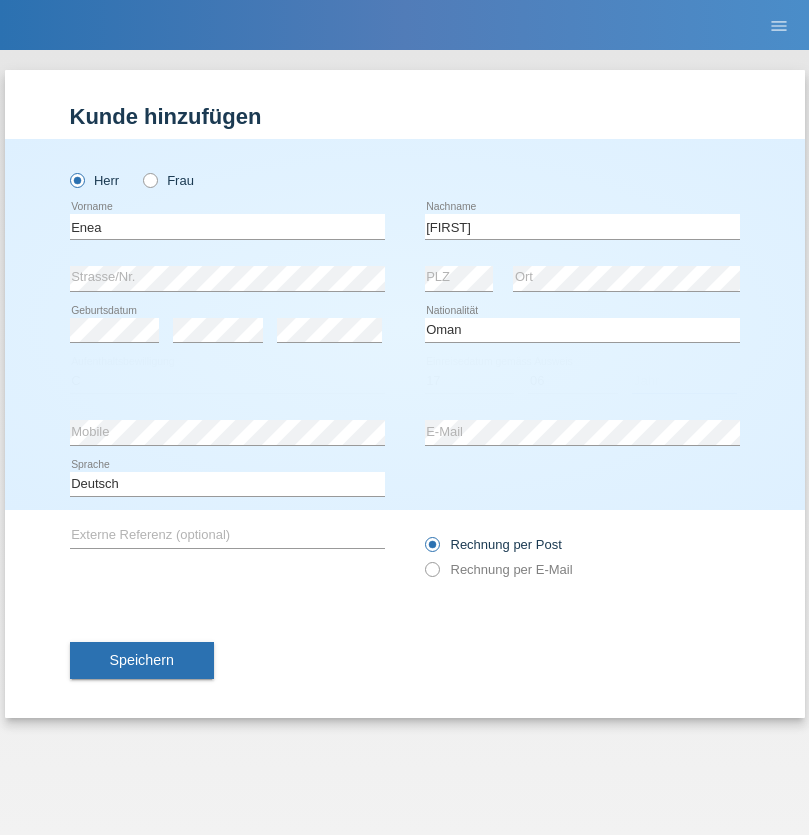 select on "2021" 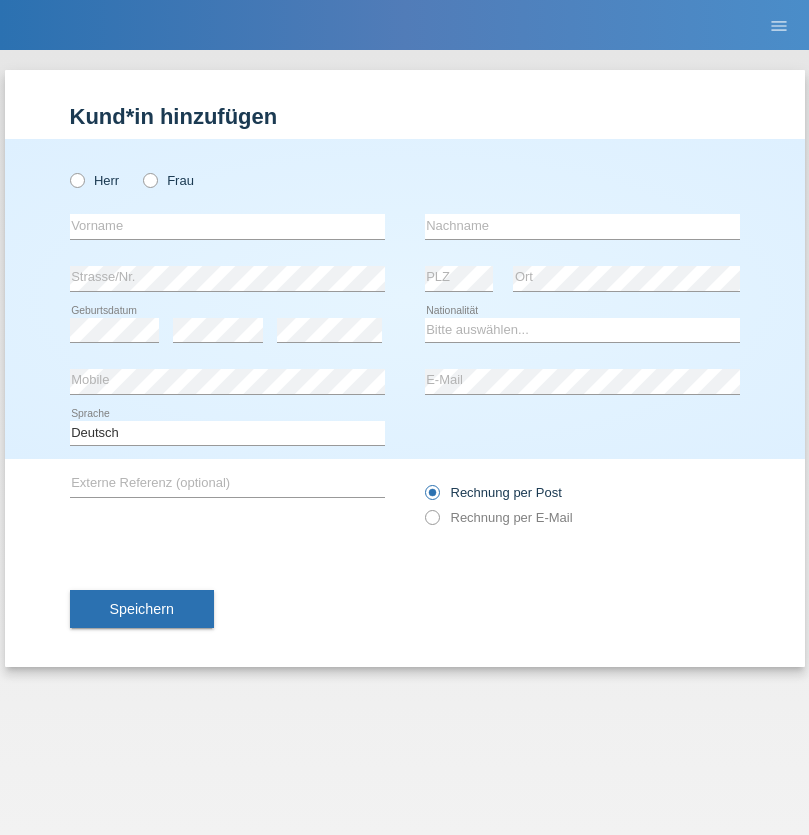 scroll, scrollTop: 0, scrollLeft: 0, axis: both 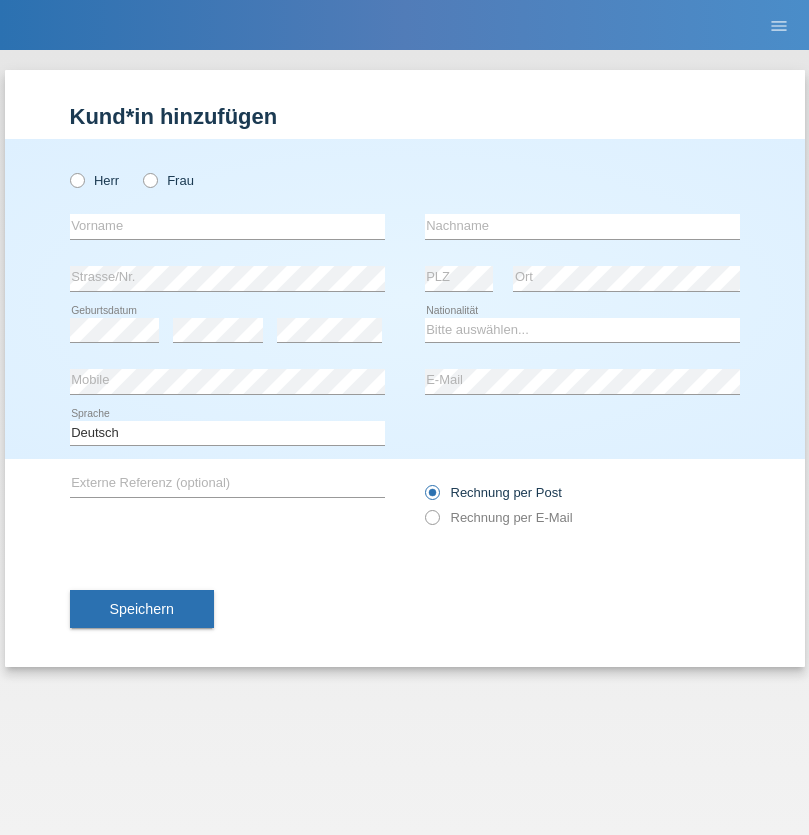 radio on "true" 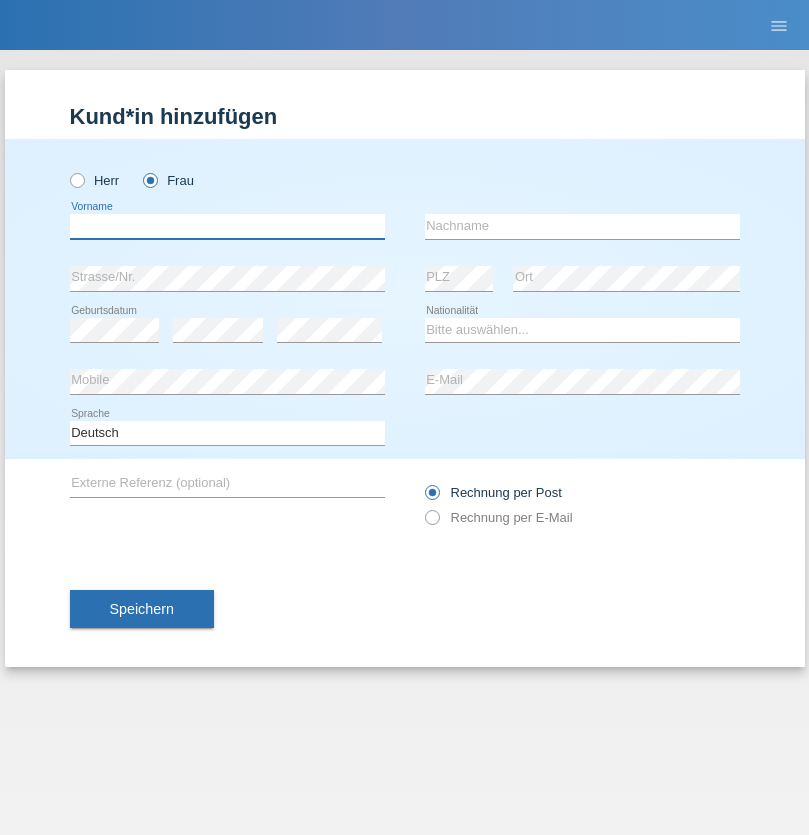 click at bounding box center (227, 226) 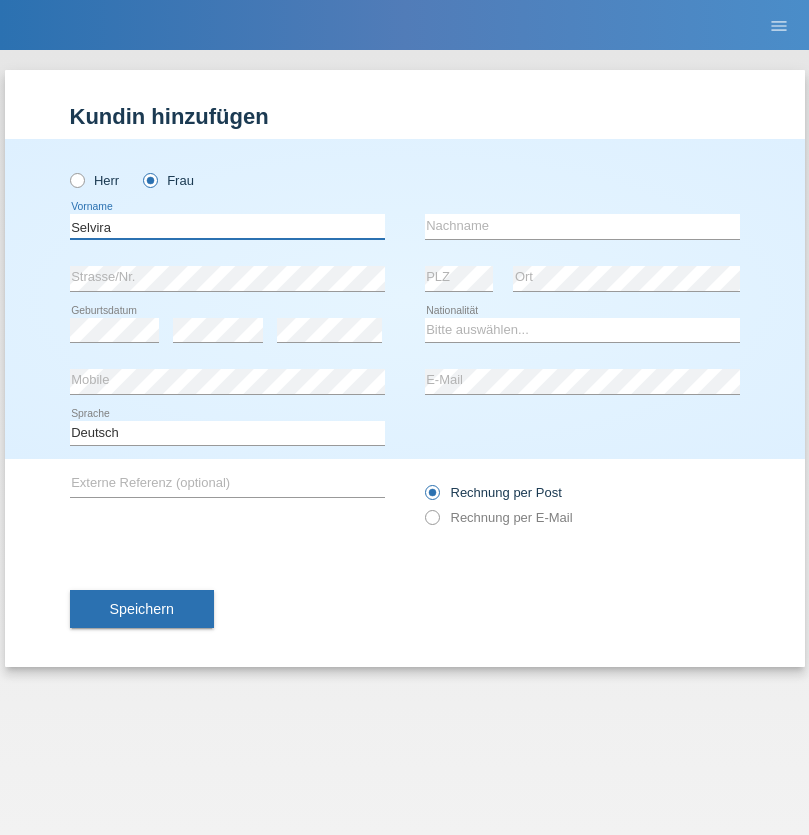 type on "Selvira" 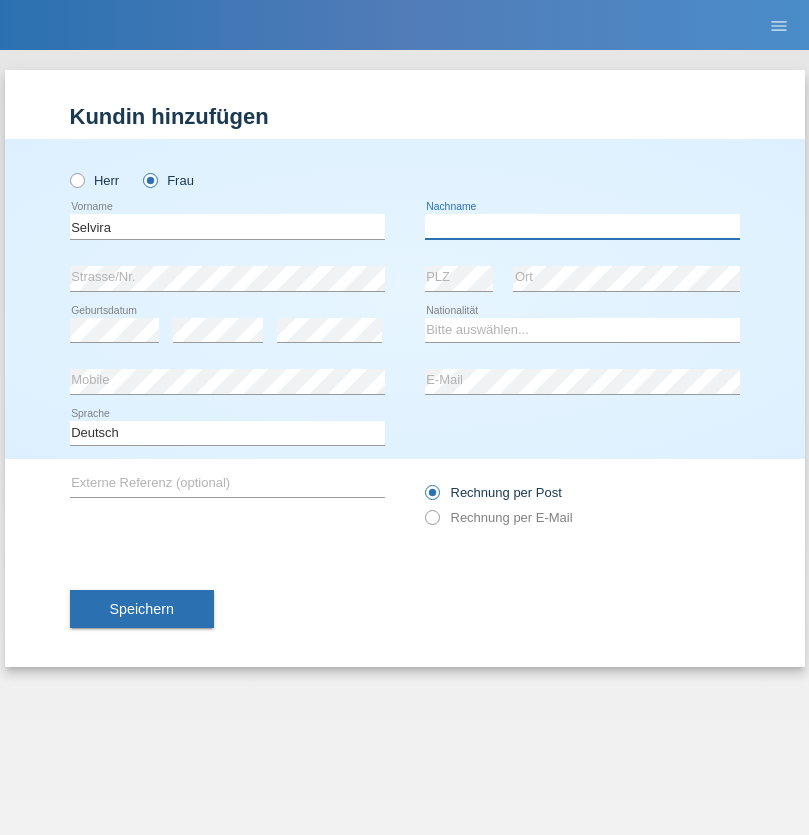 click at bounding box center [582, 226] 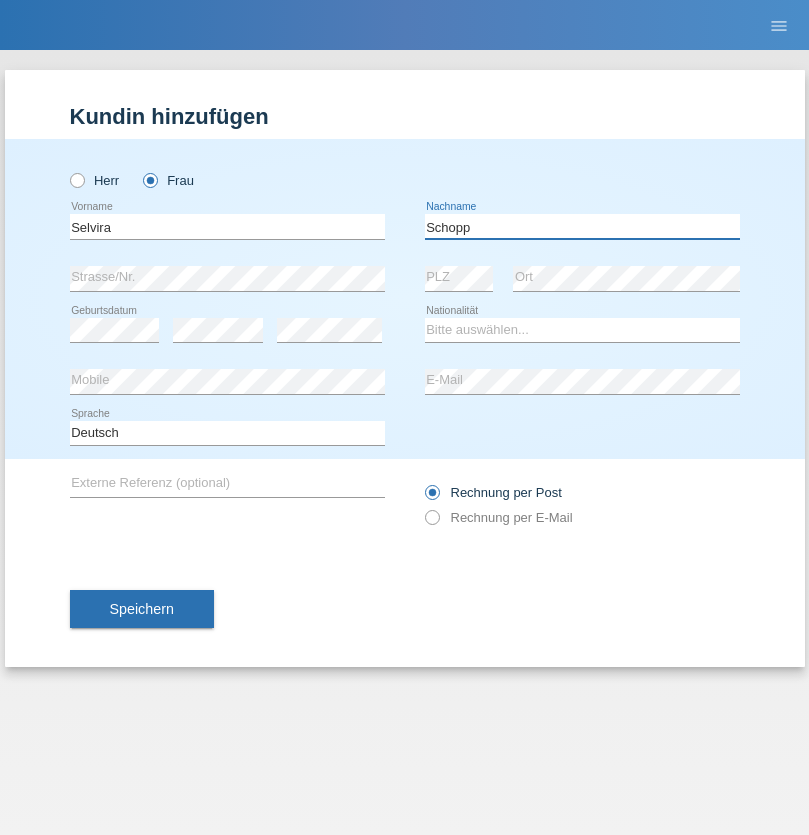 type on "Schopp" 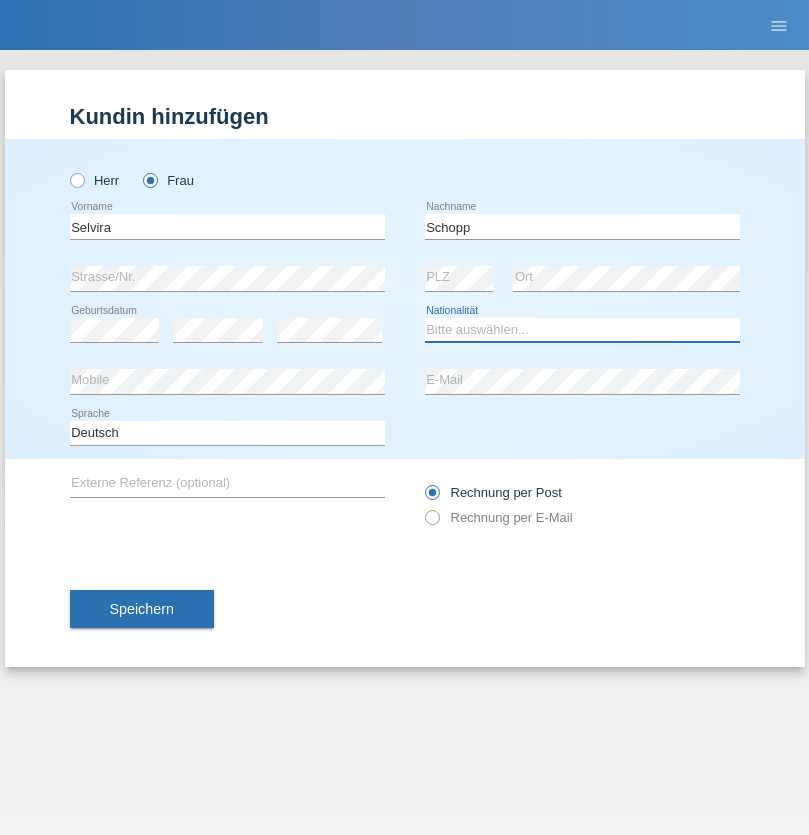 select on "CH" 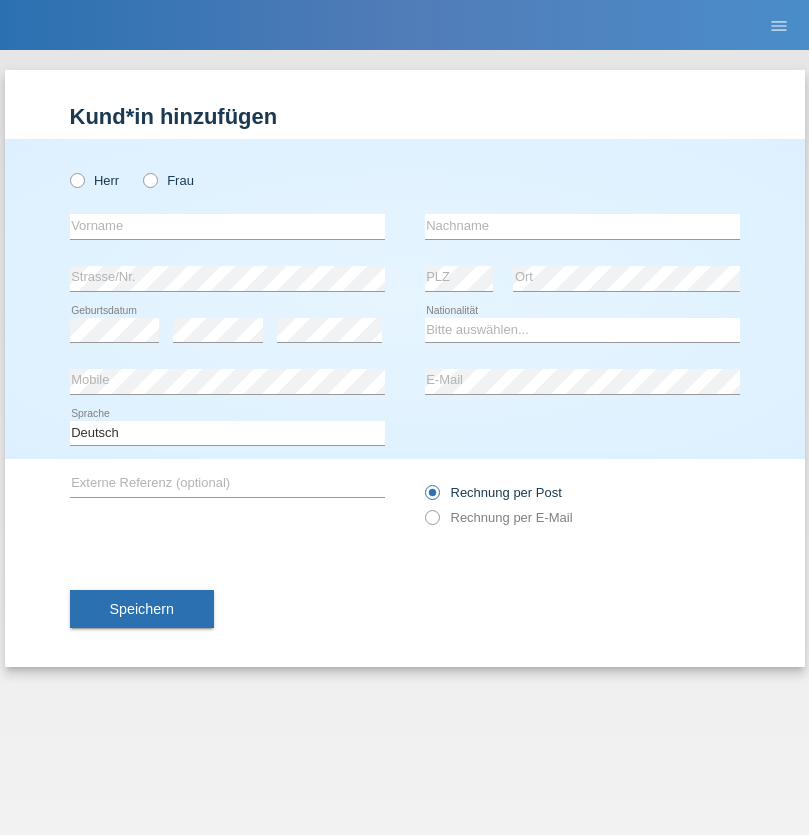 scroll, scrollTop: 0, scrollLeft: 0, axis: both 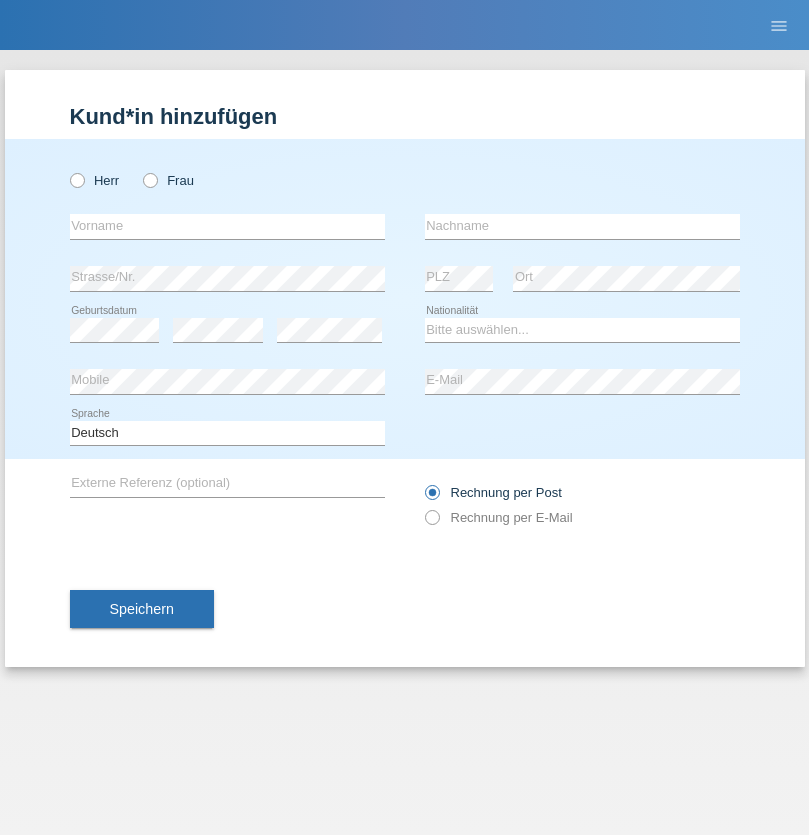 radio on "true" 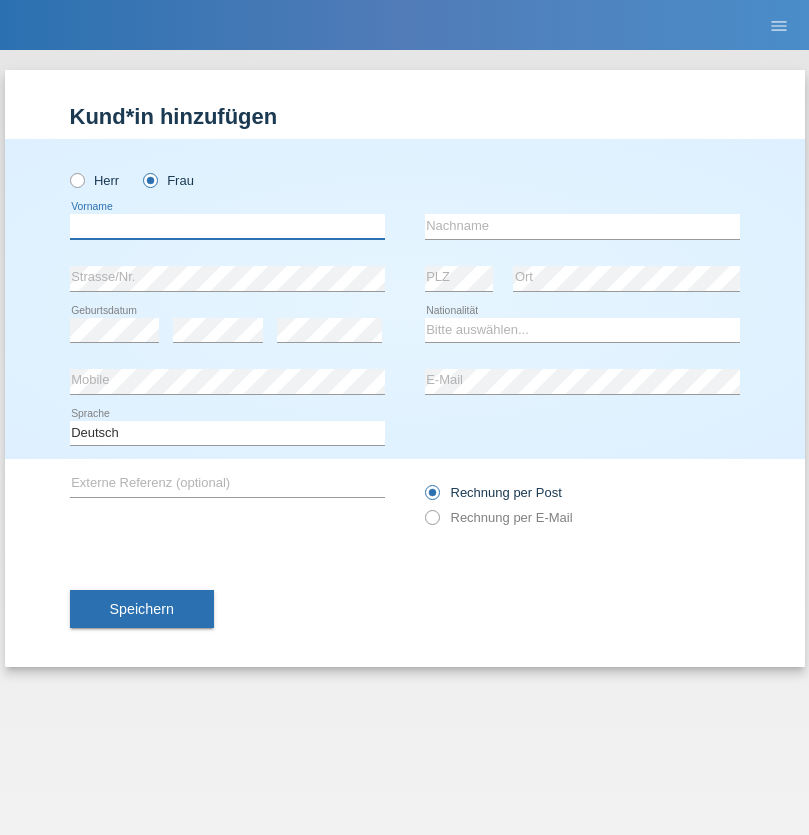 click at bounding box center [227, 226] 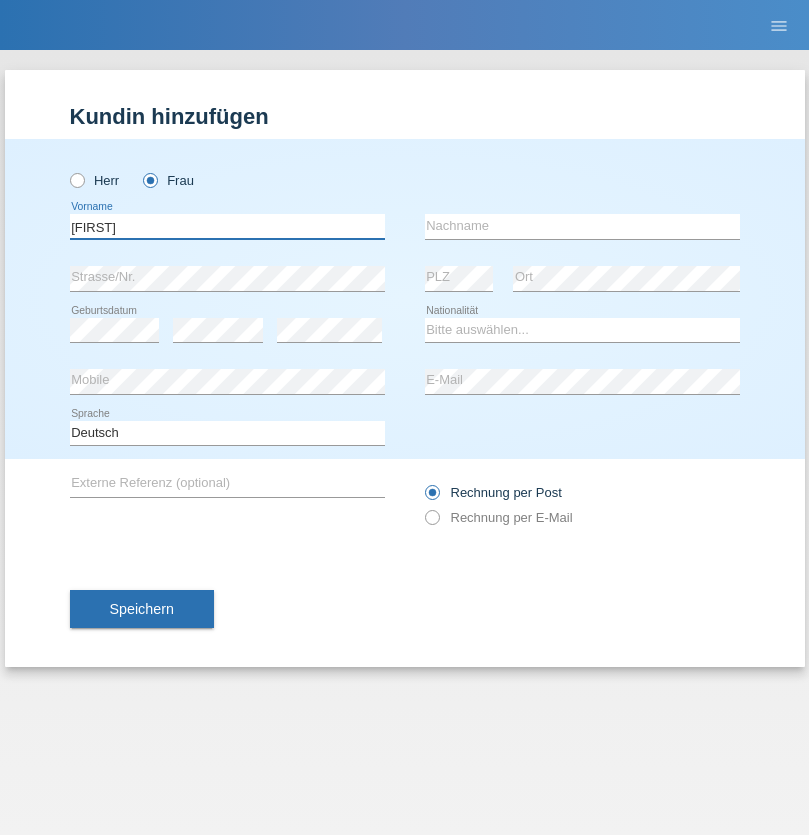 type on "MICHAELA" 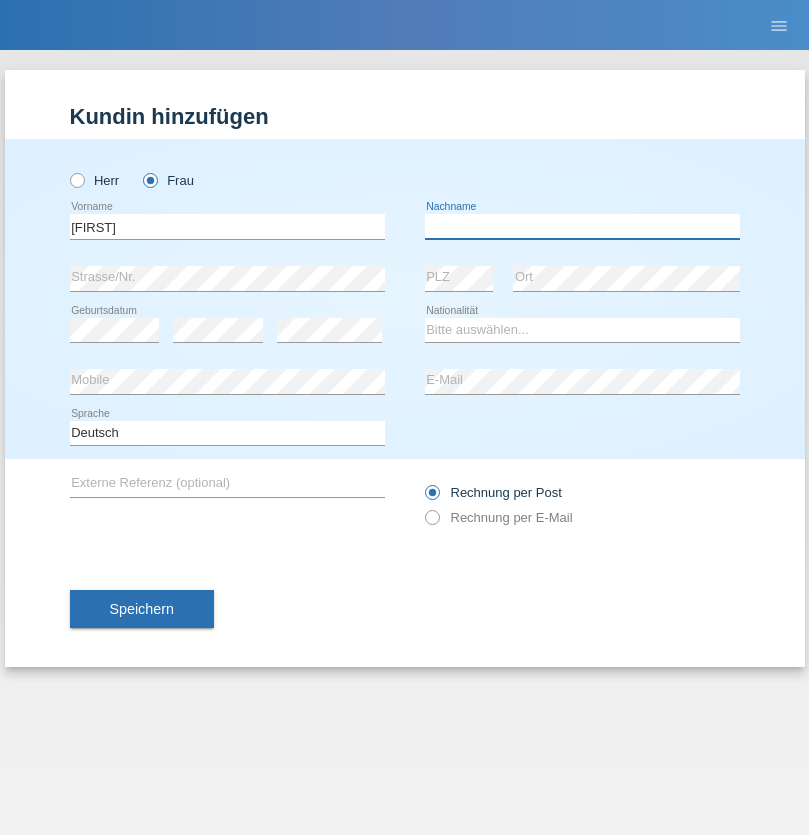 click at bounding box center [582, 226] 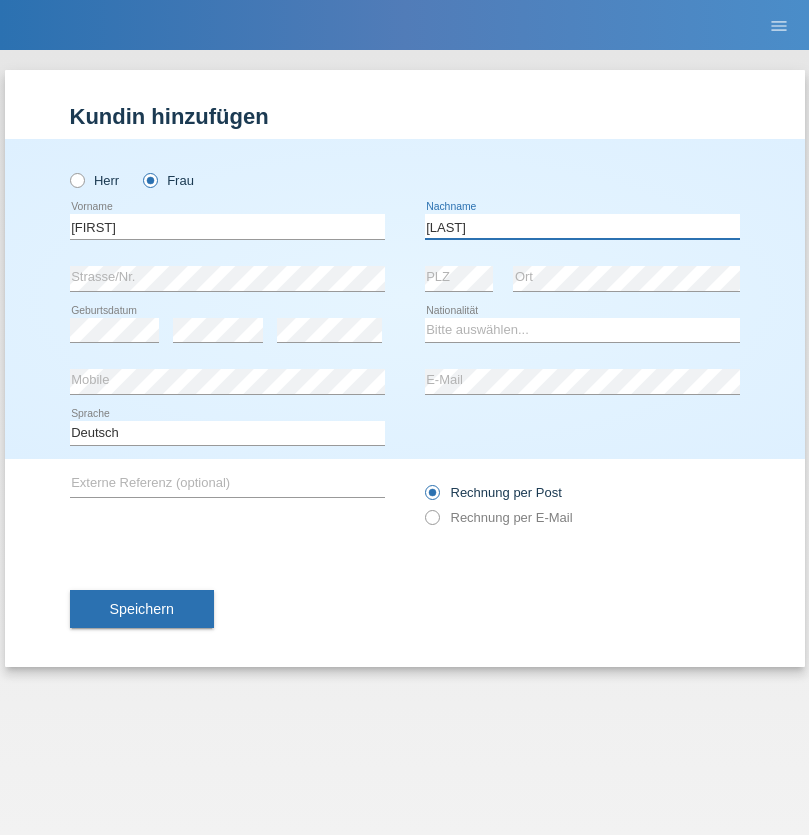 type on "BERNATOVA" 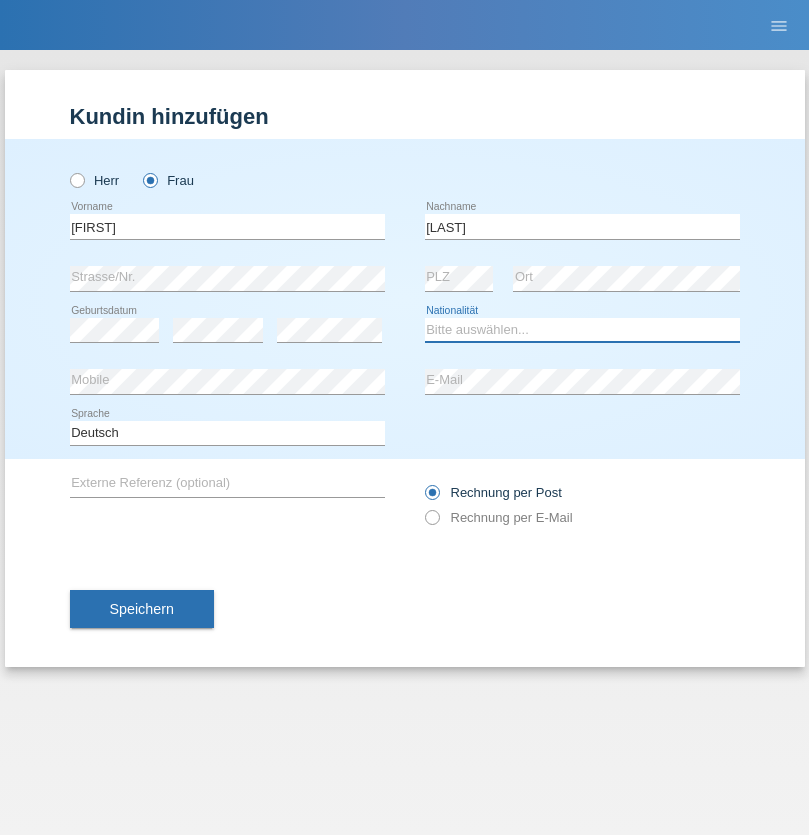 select on "SK" 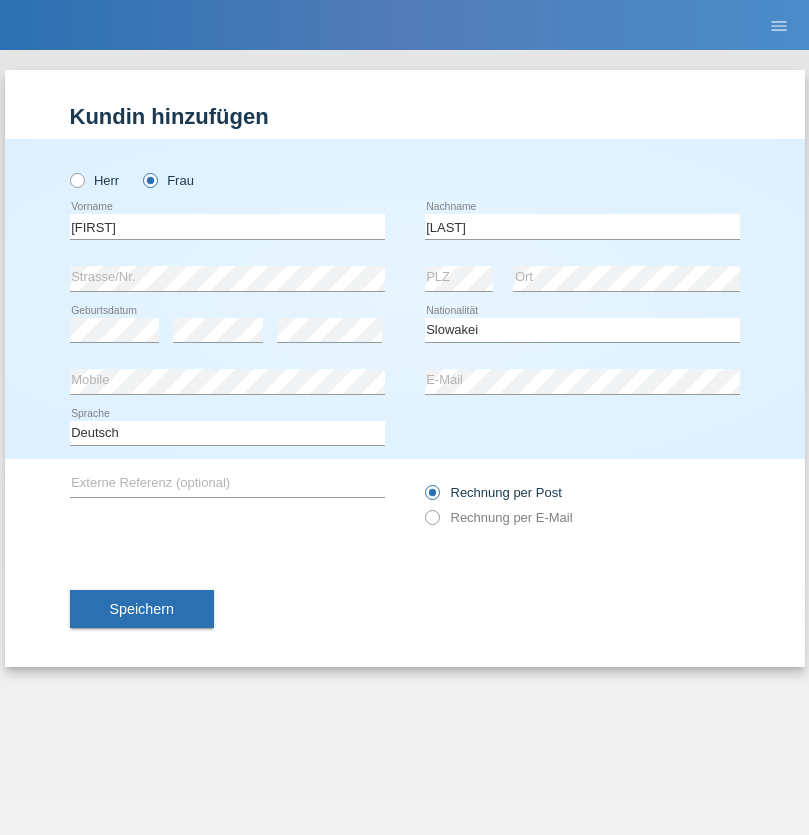 select on "C" 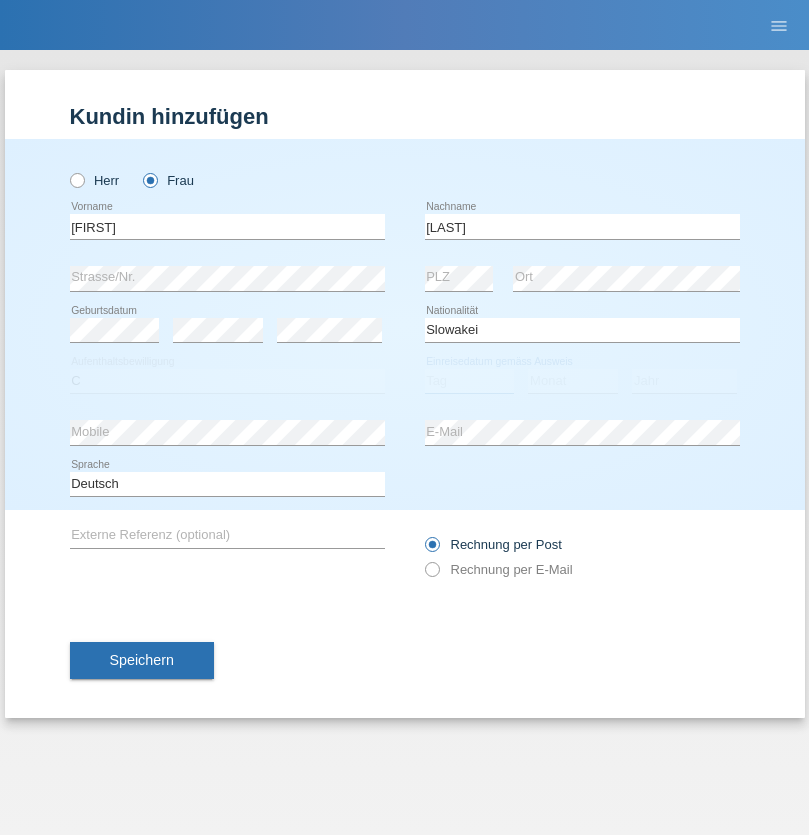 select on "05" 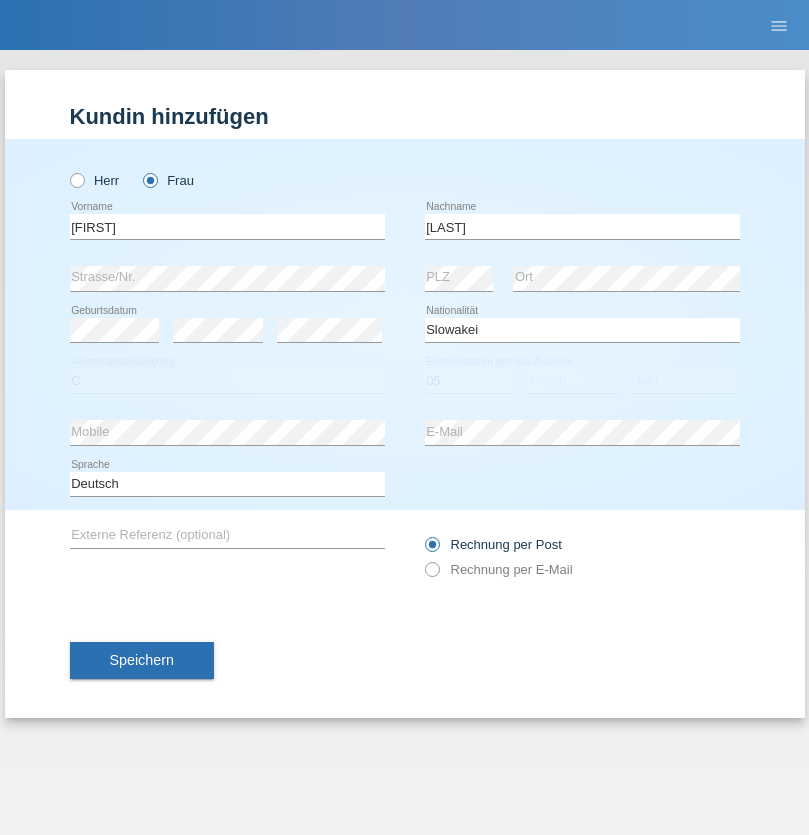 select on "04" 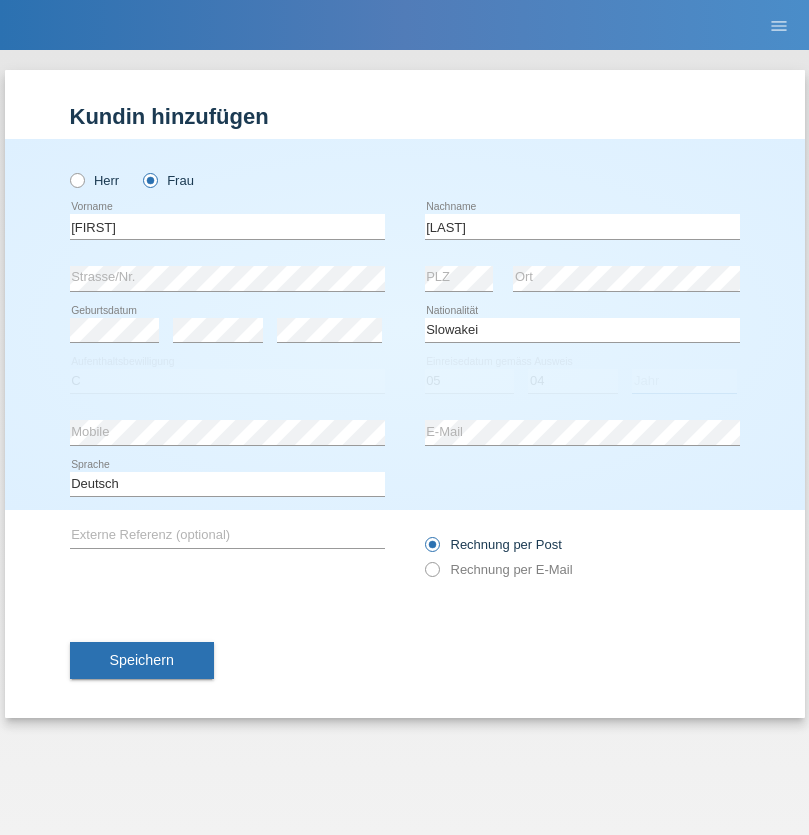 select on "2014" 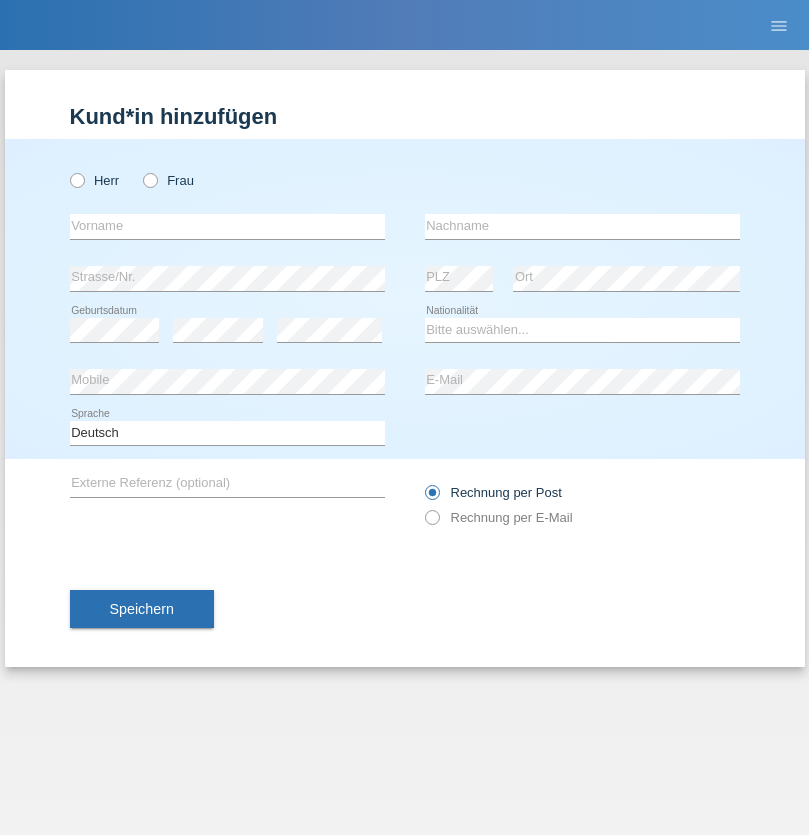 scroll, scrollTop: 0, scrollLeft: 0, axis: both 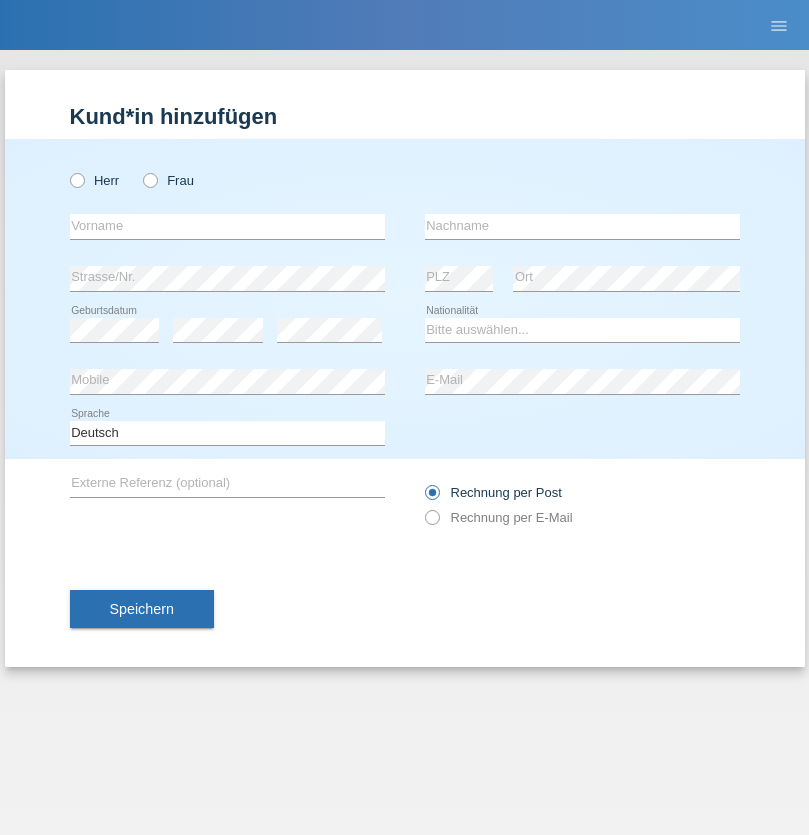 radio on "true" 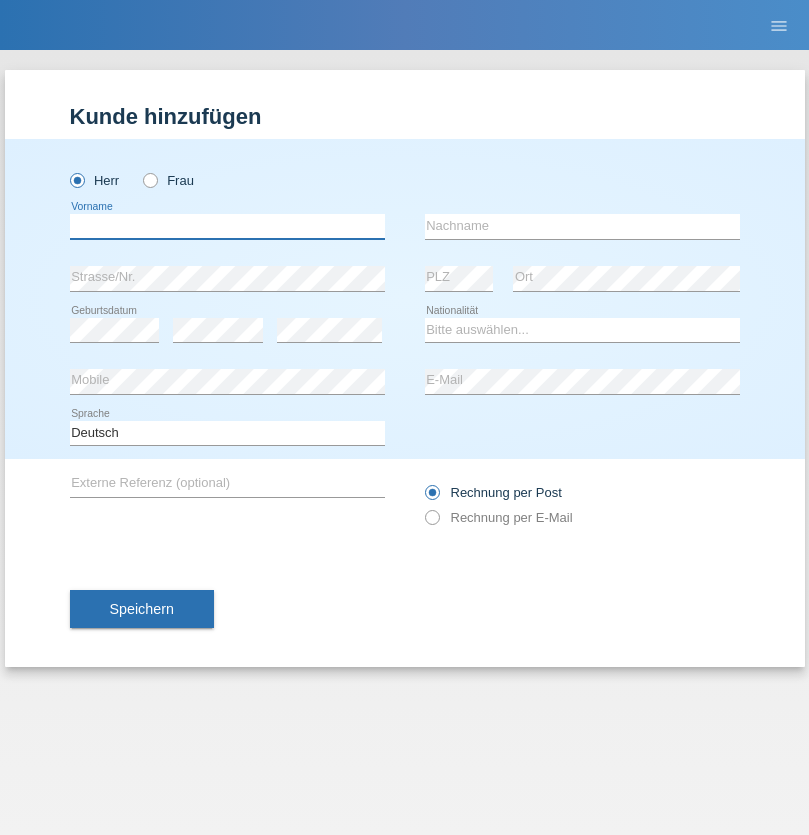 click at bounding box center [227, 226] 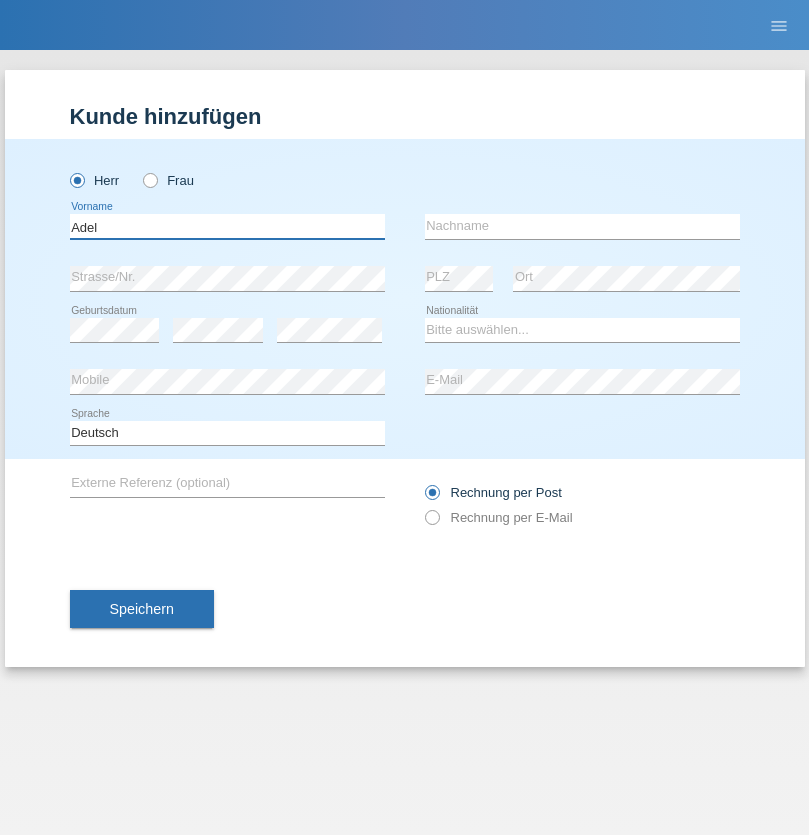 type on "Adel" 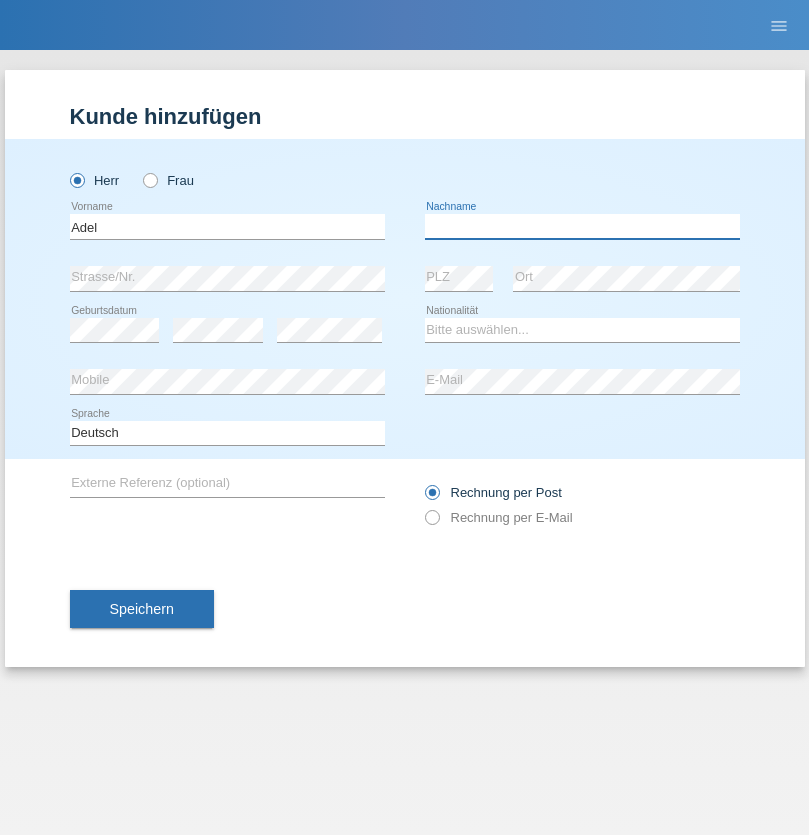 click at bounding box center (582, 226) 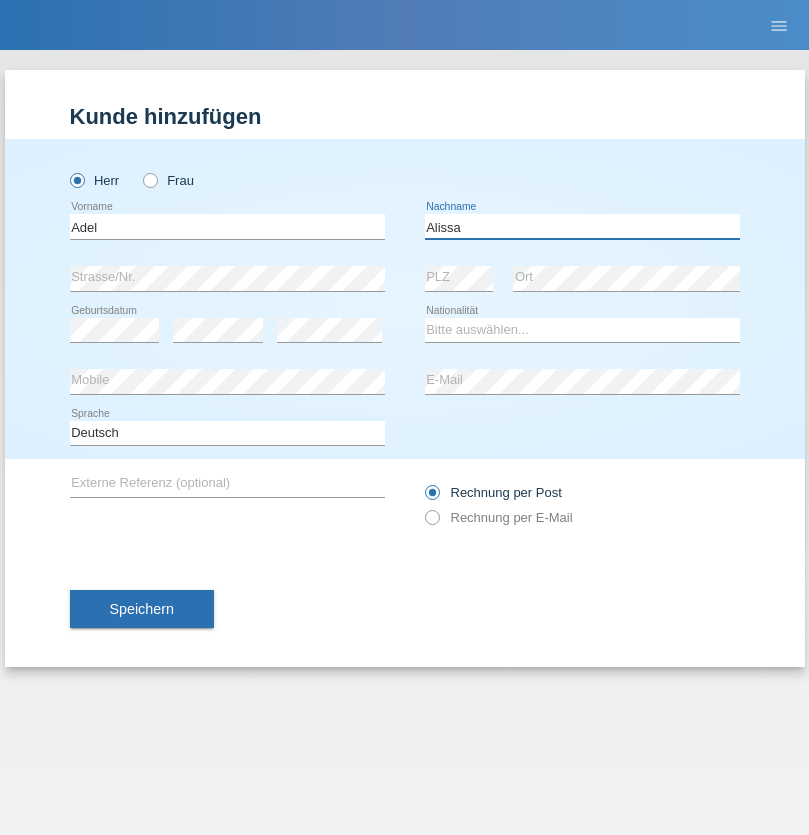type on "Alissa" 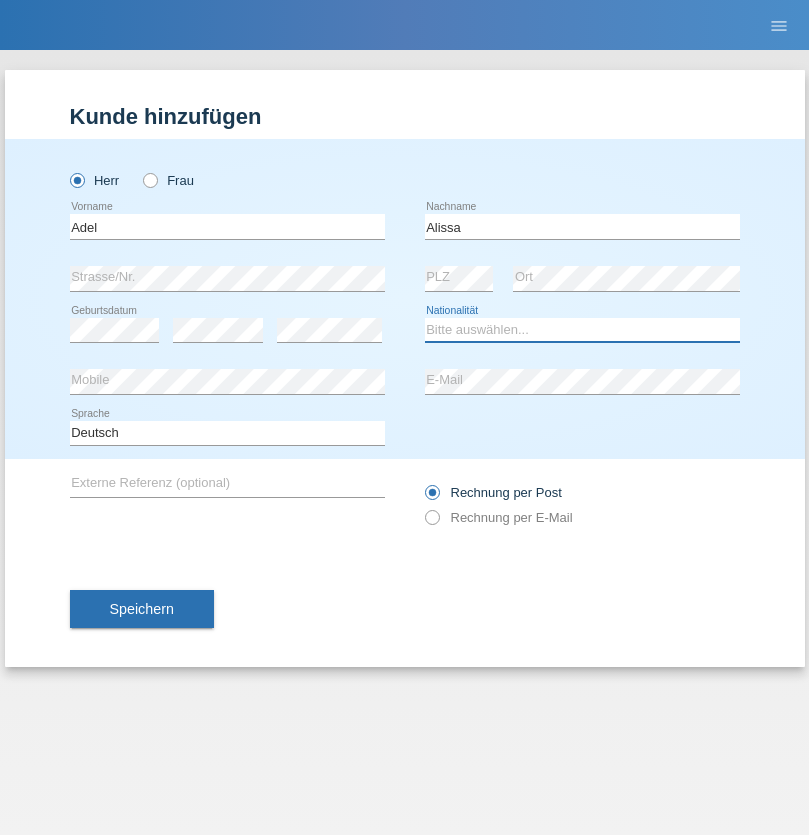 select on "SY" 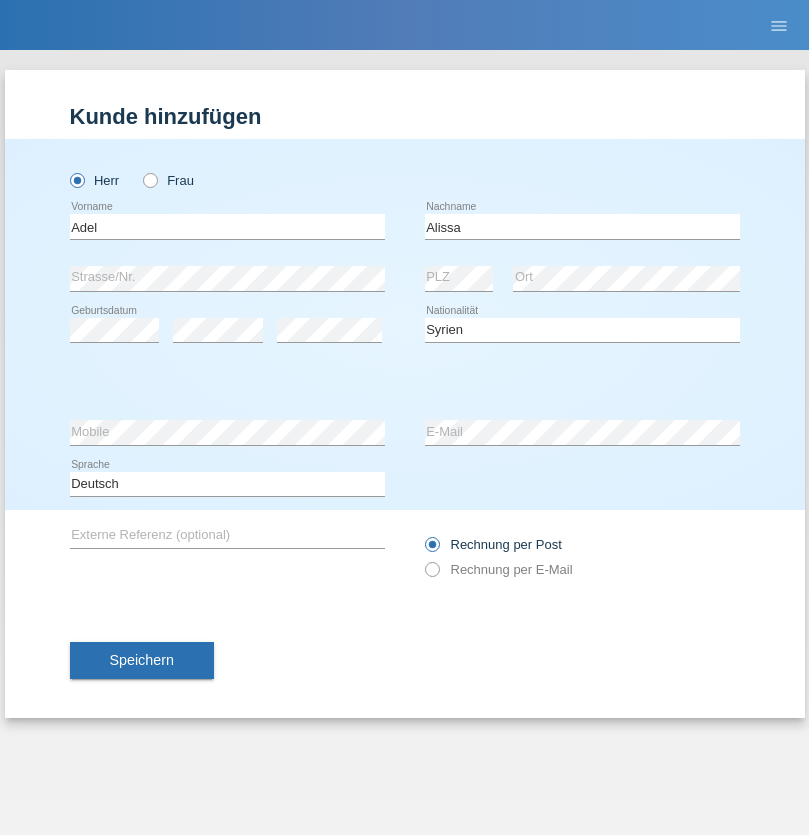 select on "C" 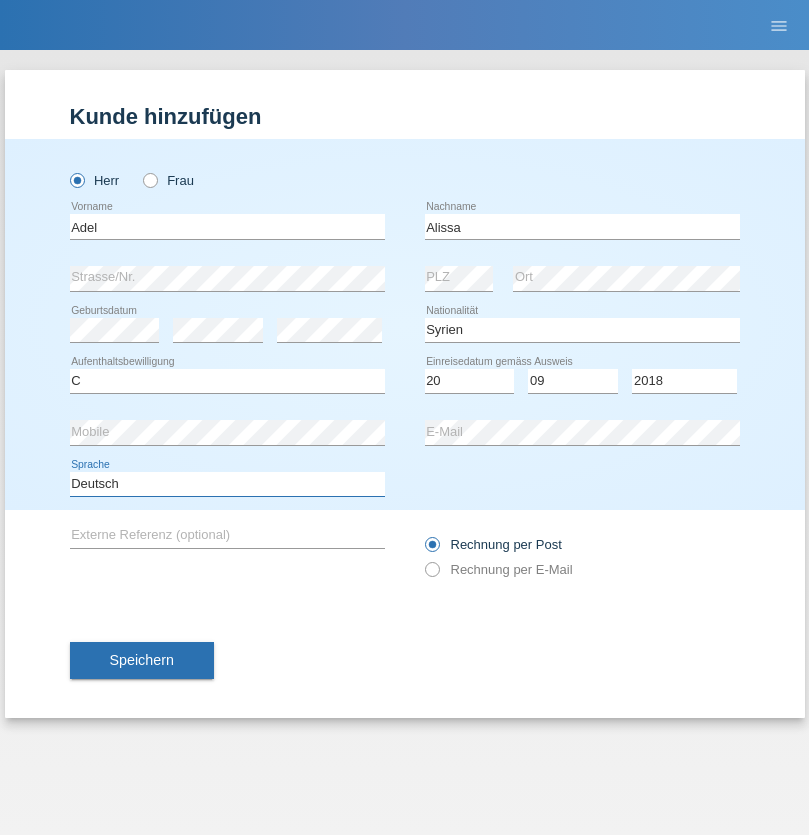 select on "en" 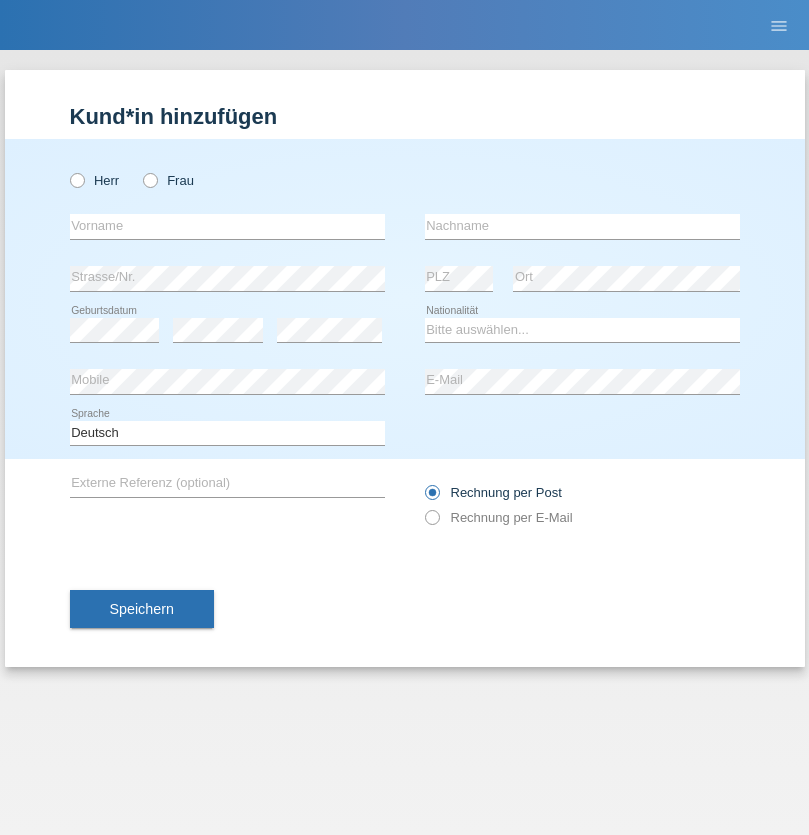 scroll, scrollTop: 0, scrollLeft: 0, axis: both 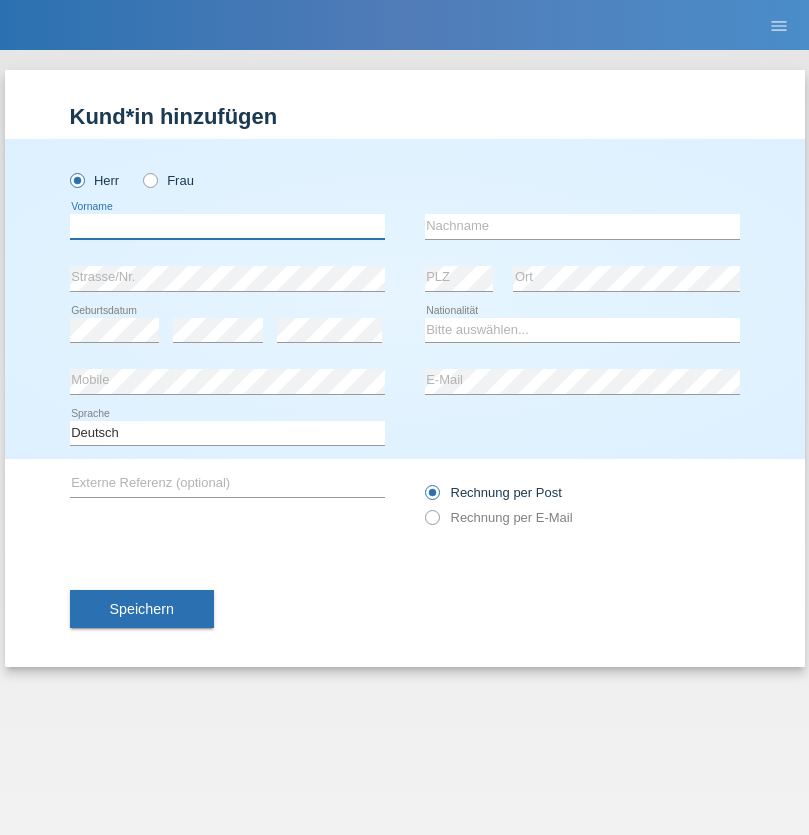 click at bounding box center [227, 226] 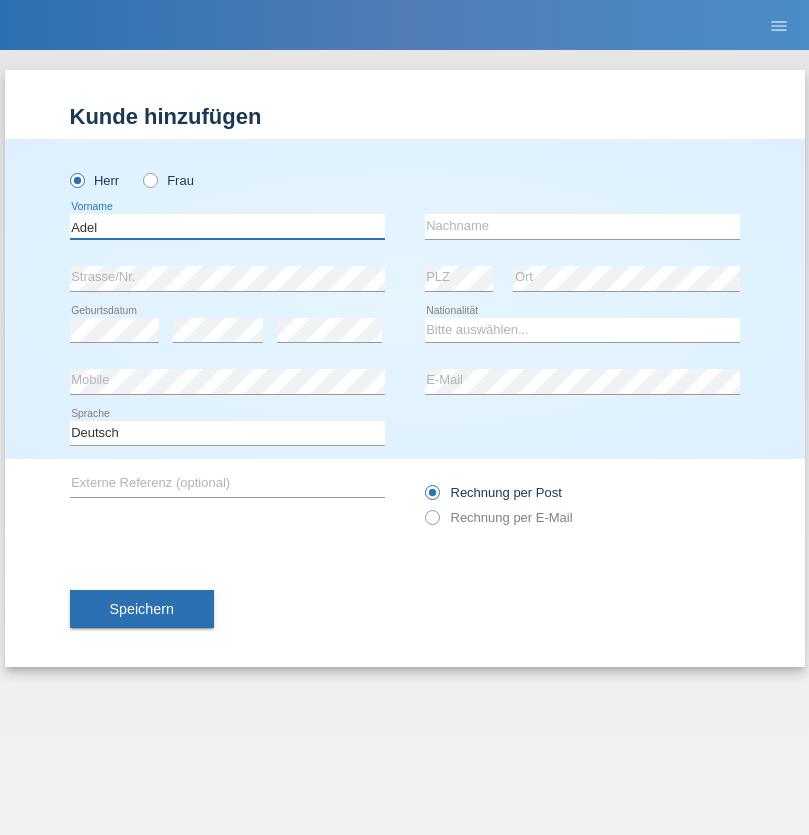 type on "Adel" 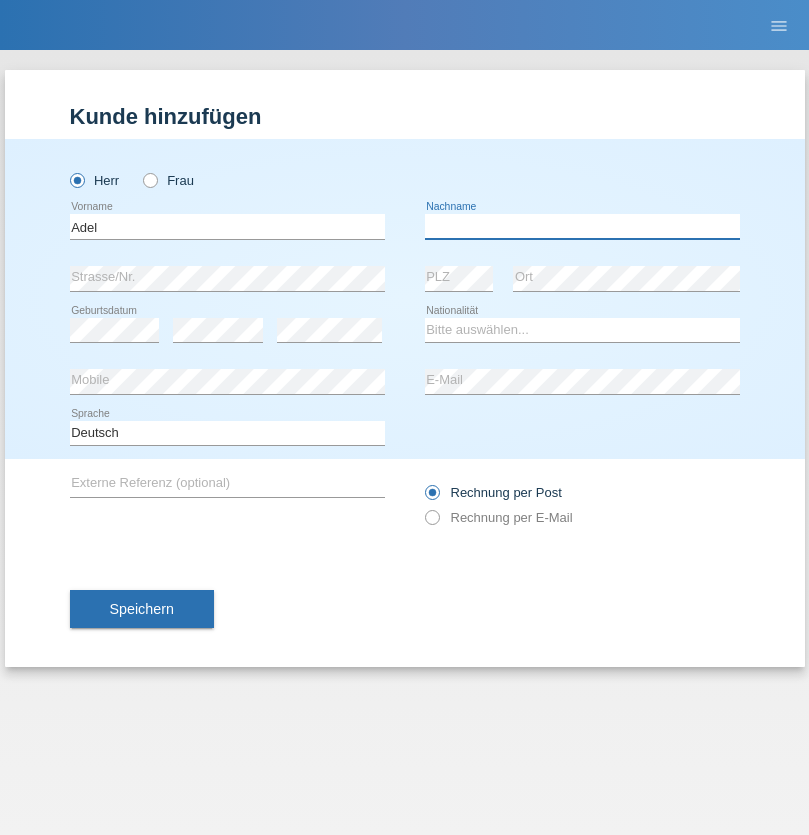 click at bounding box center [582, 226] 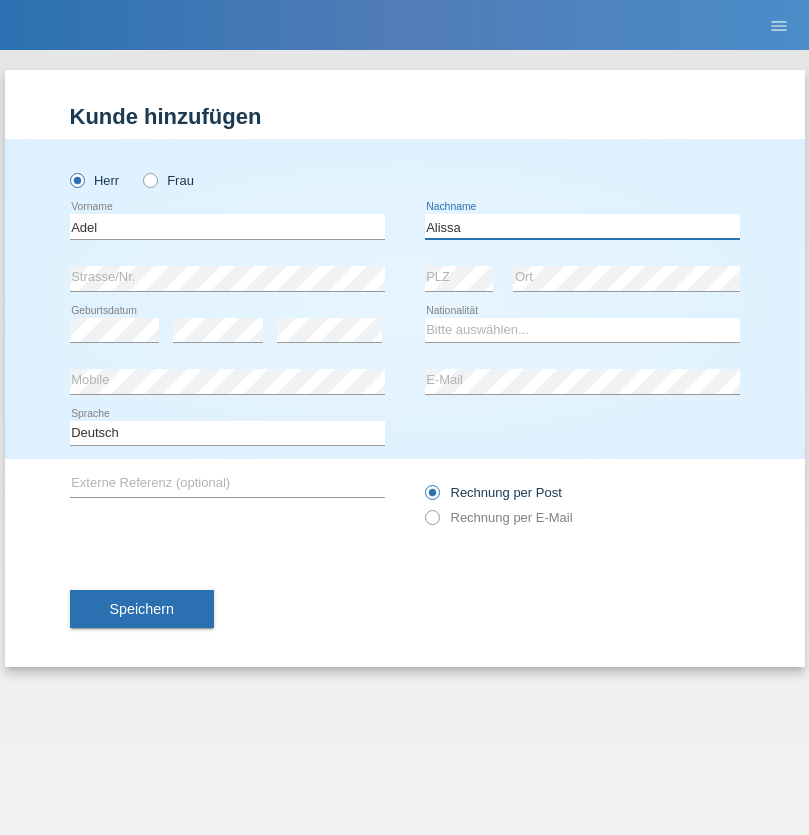 type on "Alissa" 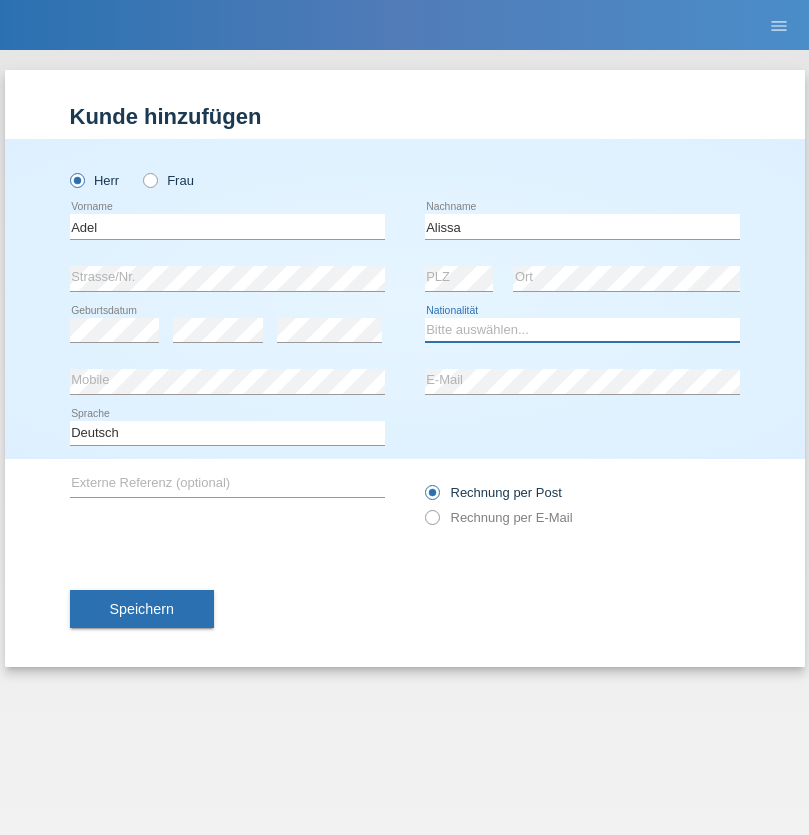 select on "SY" 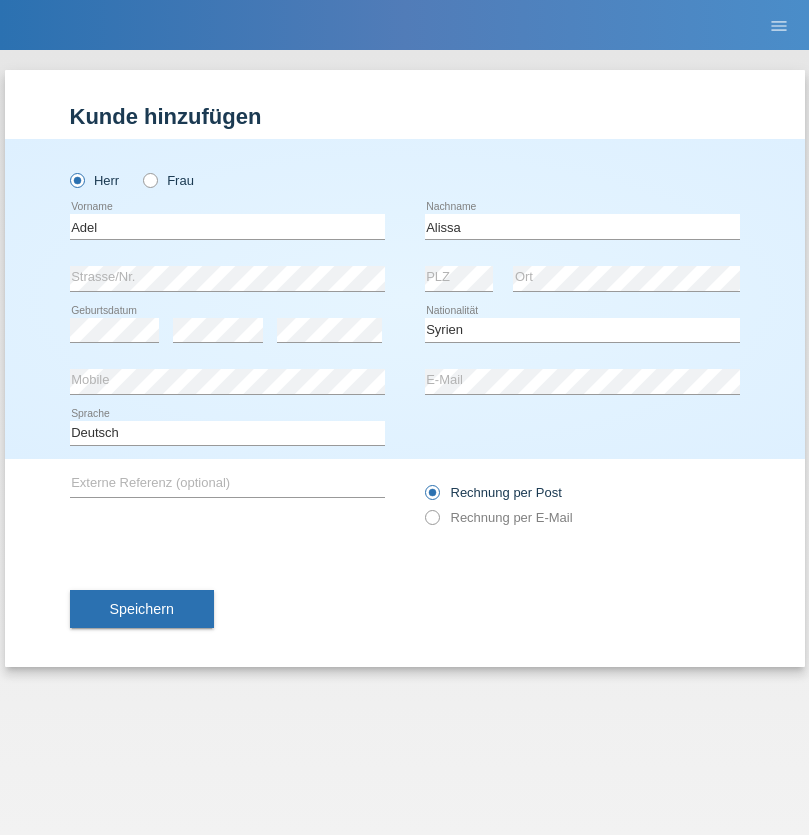 select on "C" 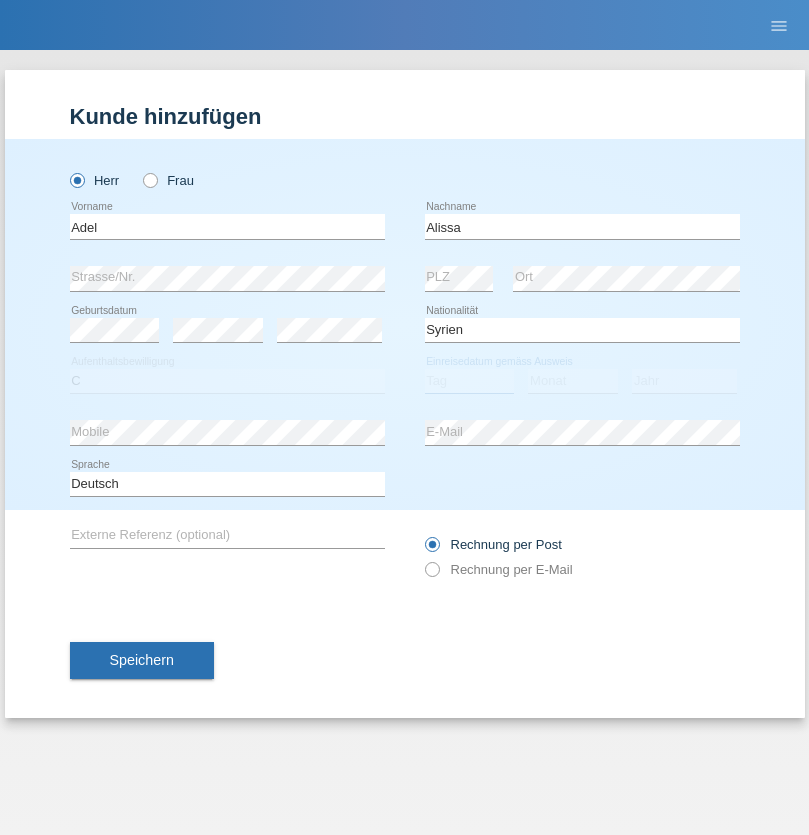 select on "20" 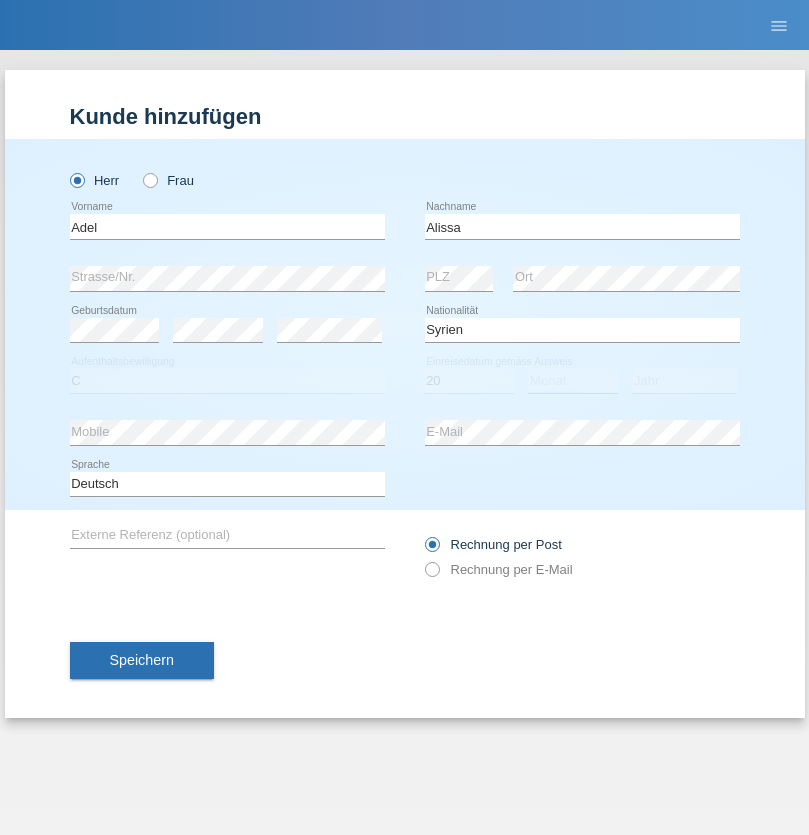 select on "09" 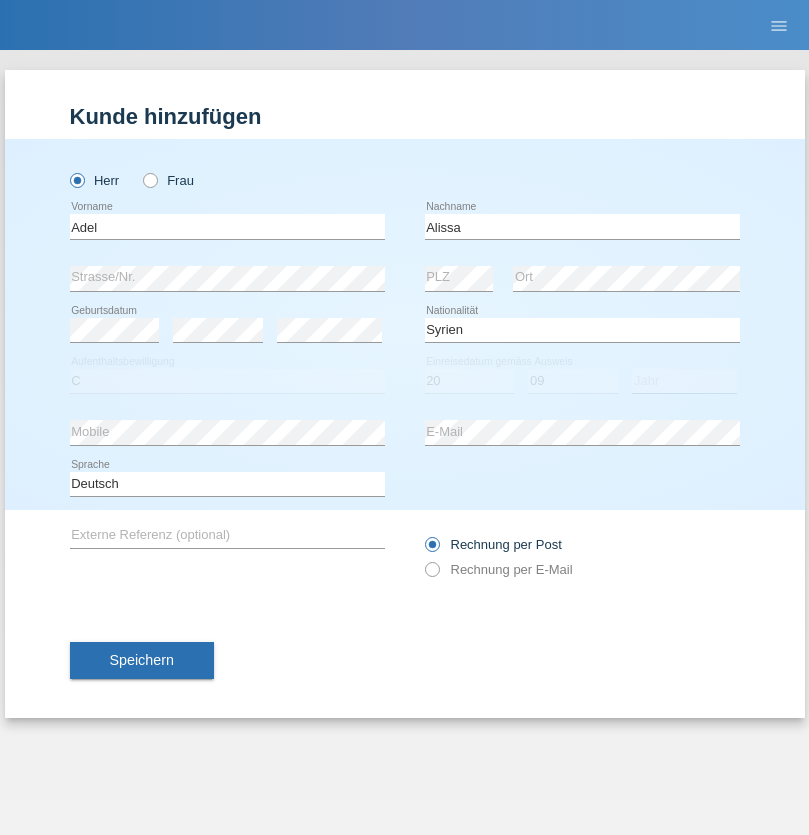 select on "2018" 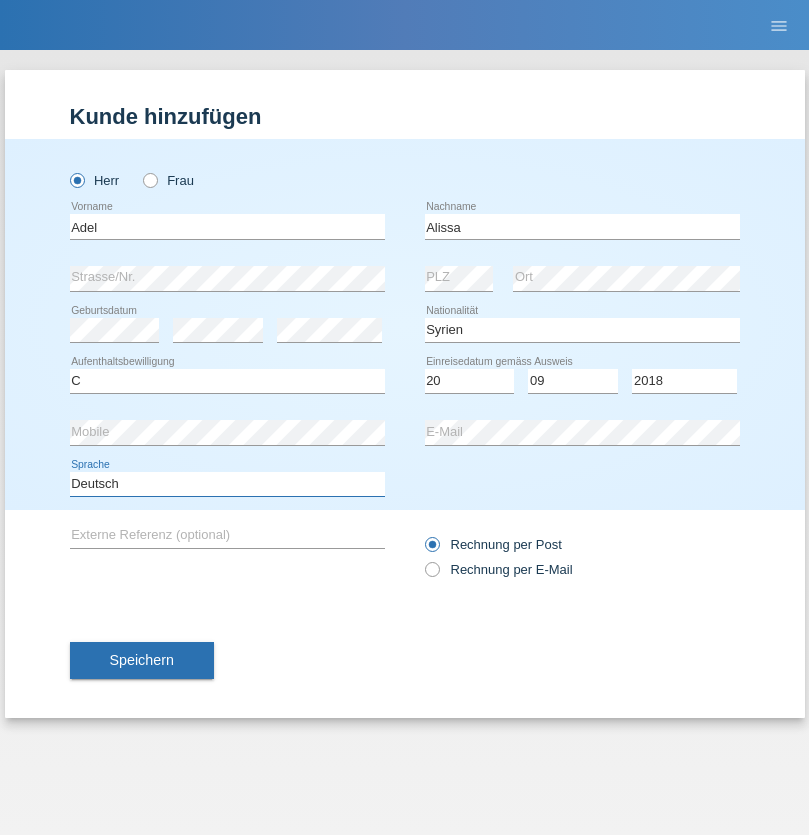 select on "en" 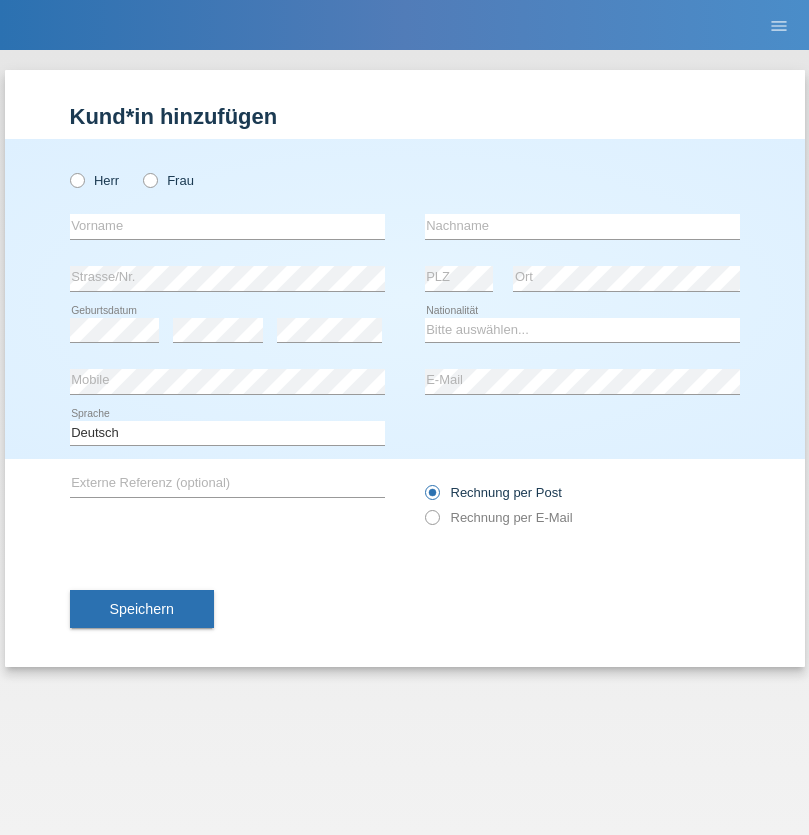 scroll, scrollTop: 0, scrollLeft: 0, axis: both 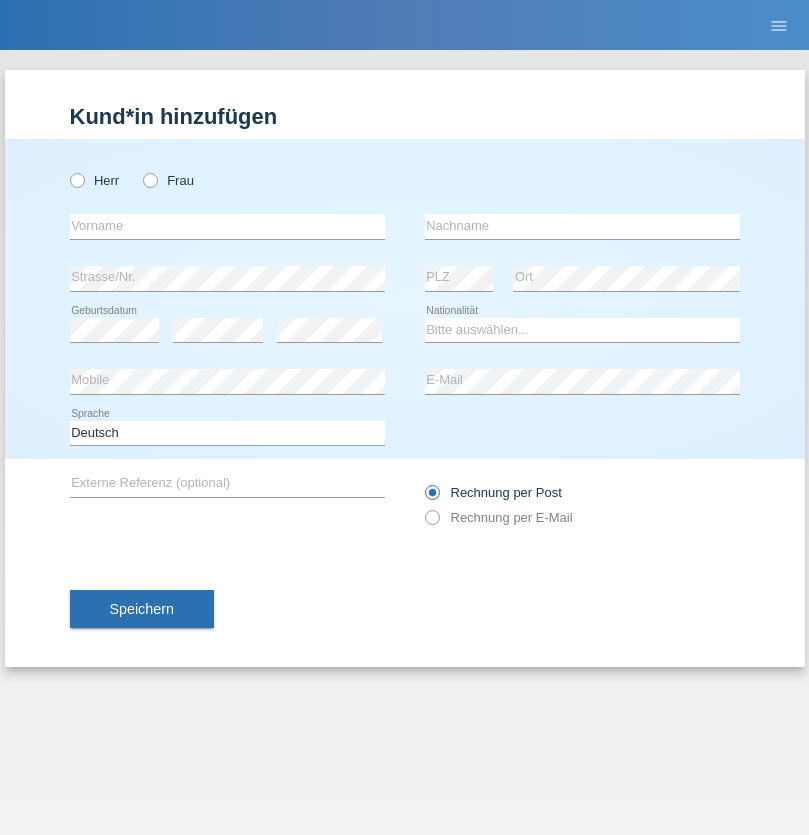 radio on "true" 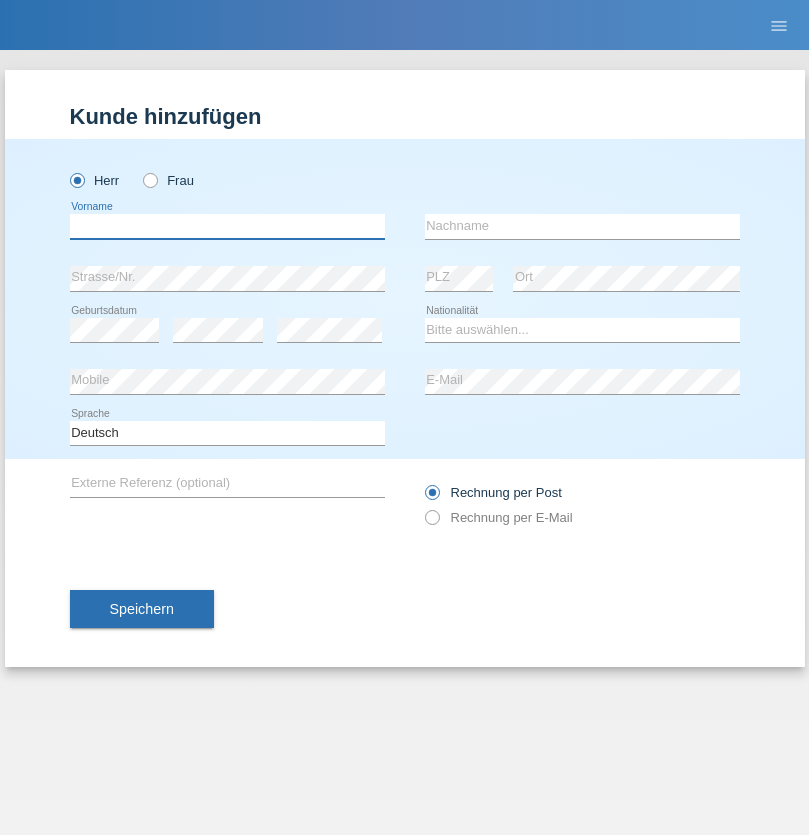 click at bounding box center [227, 226] 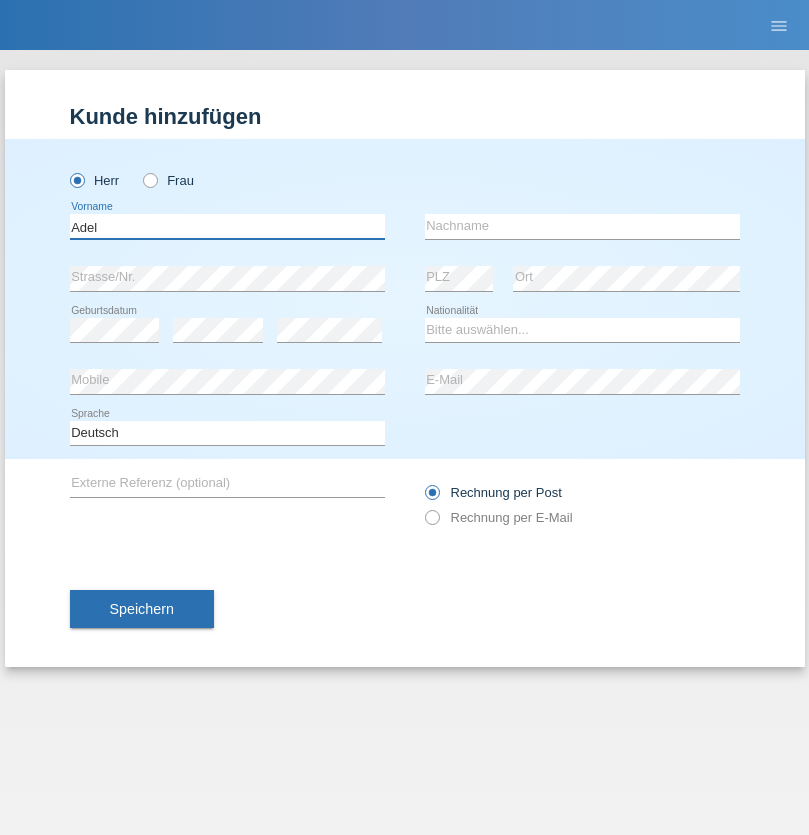 type on "Adel" 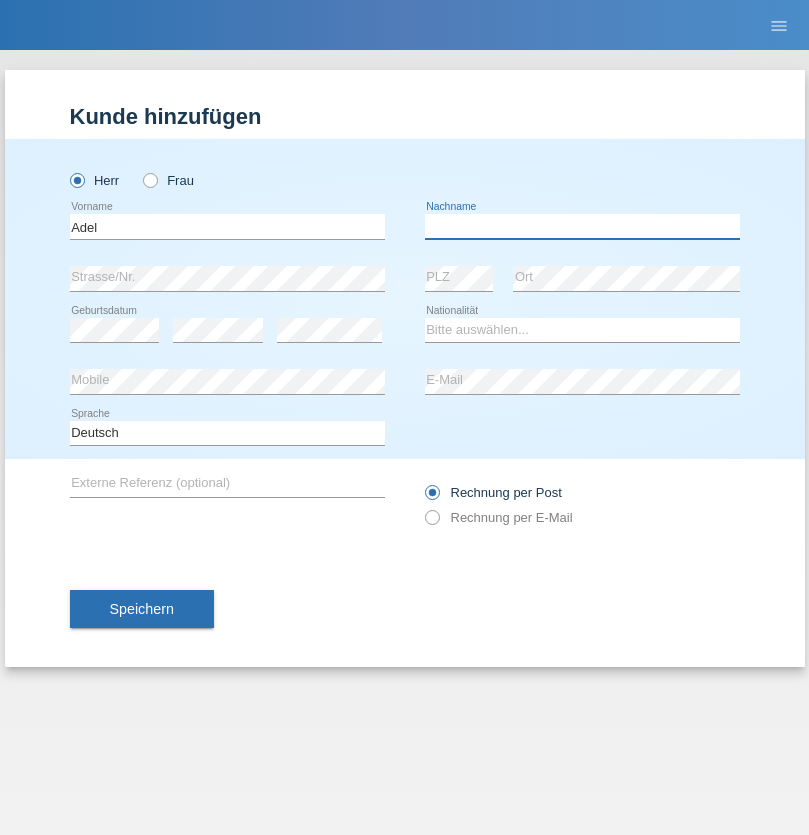 click at bounding box center (582, 226) 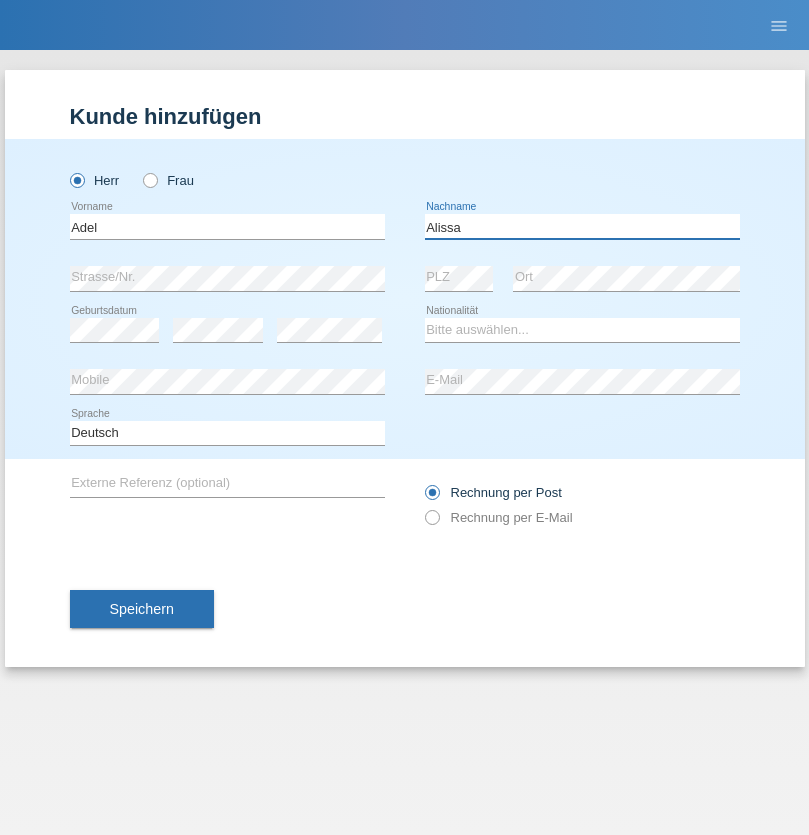 type on "Alissa" 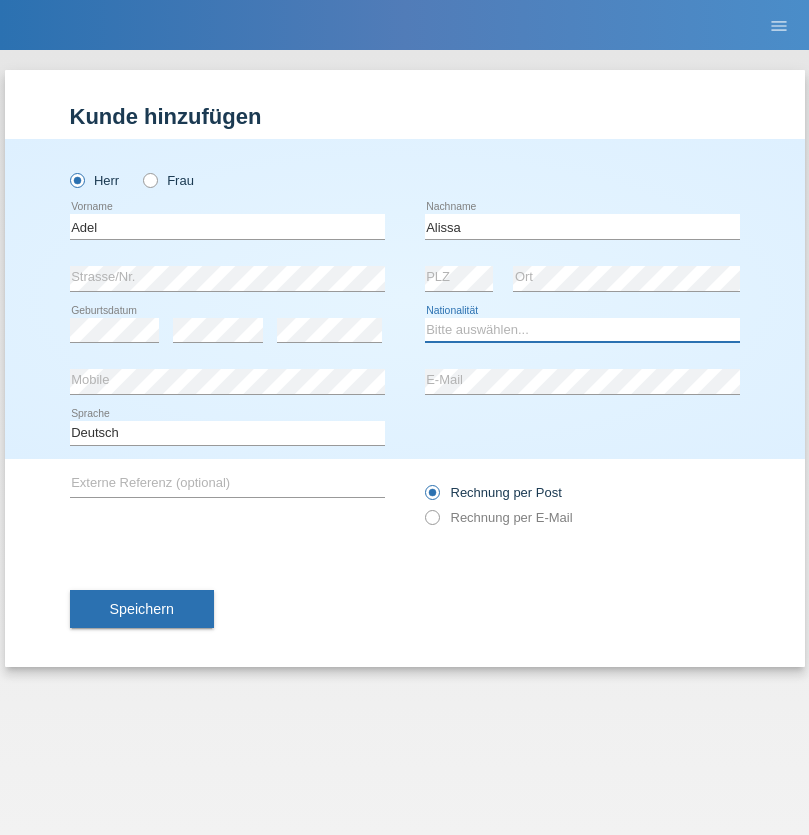 select on "SY" 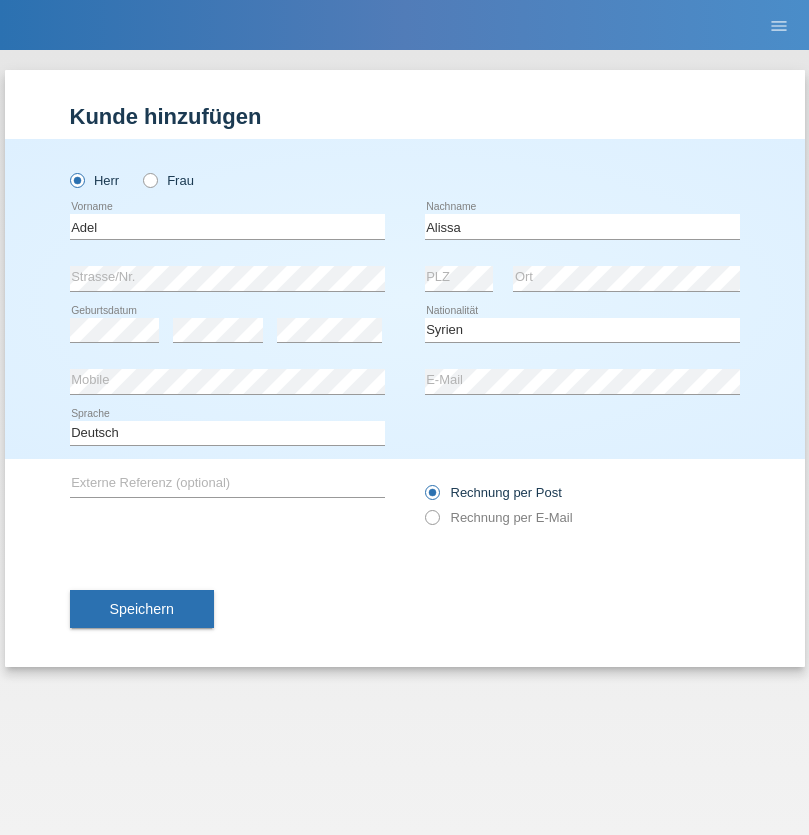 select on "C" 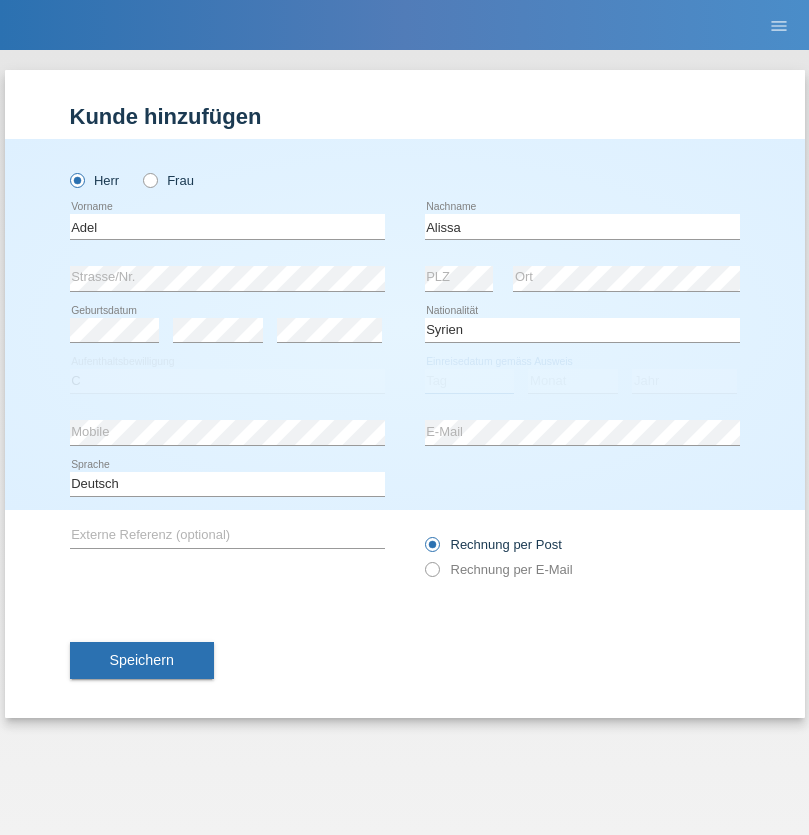 select on "20" 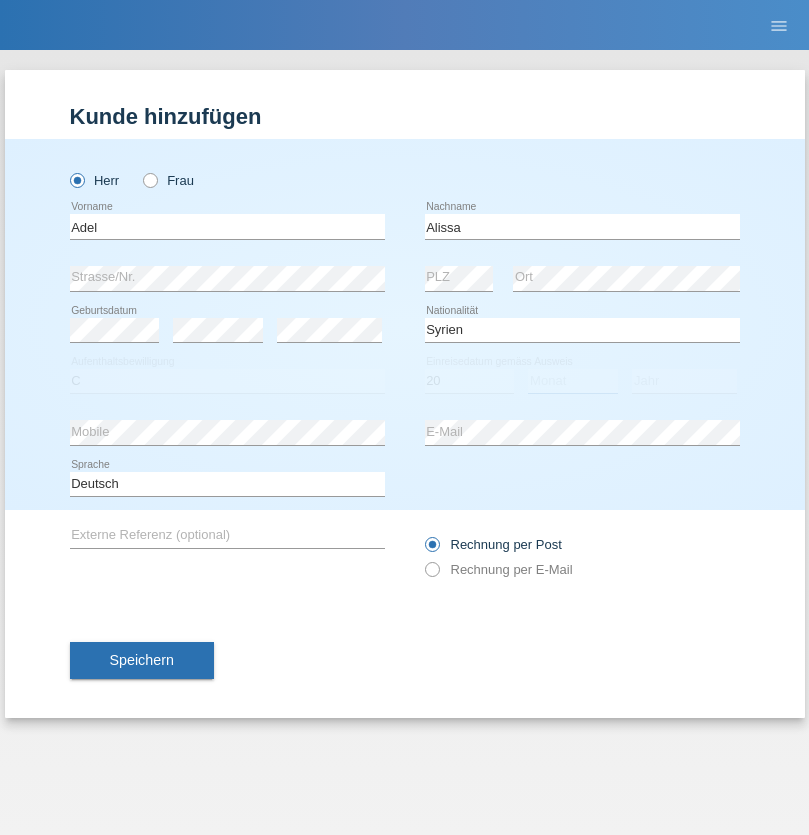 select on "09" 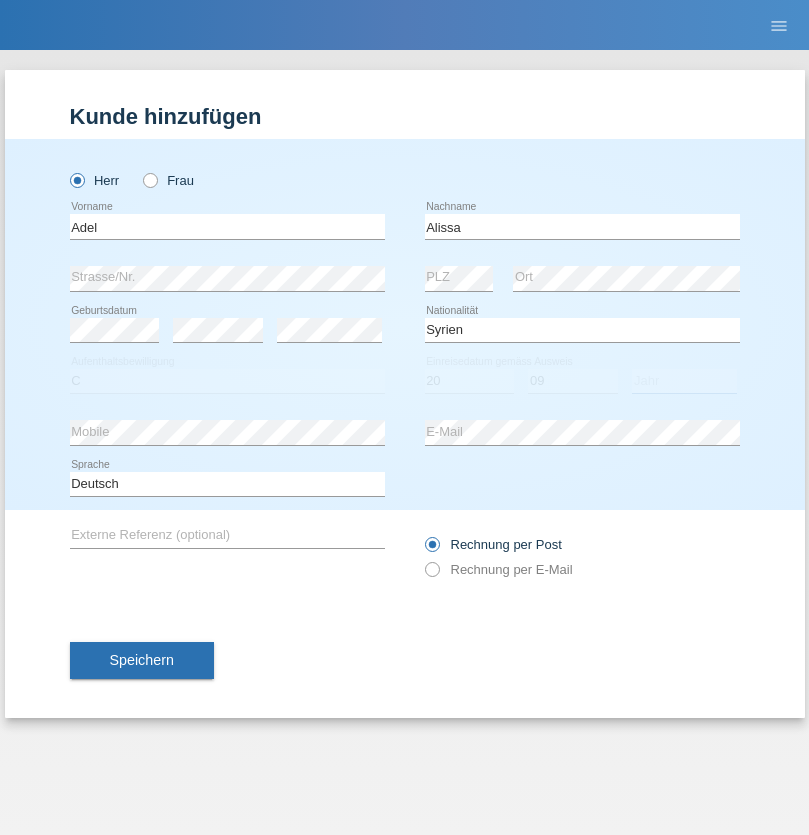 select on "2018" 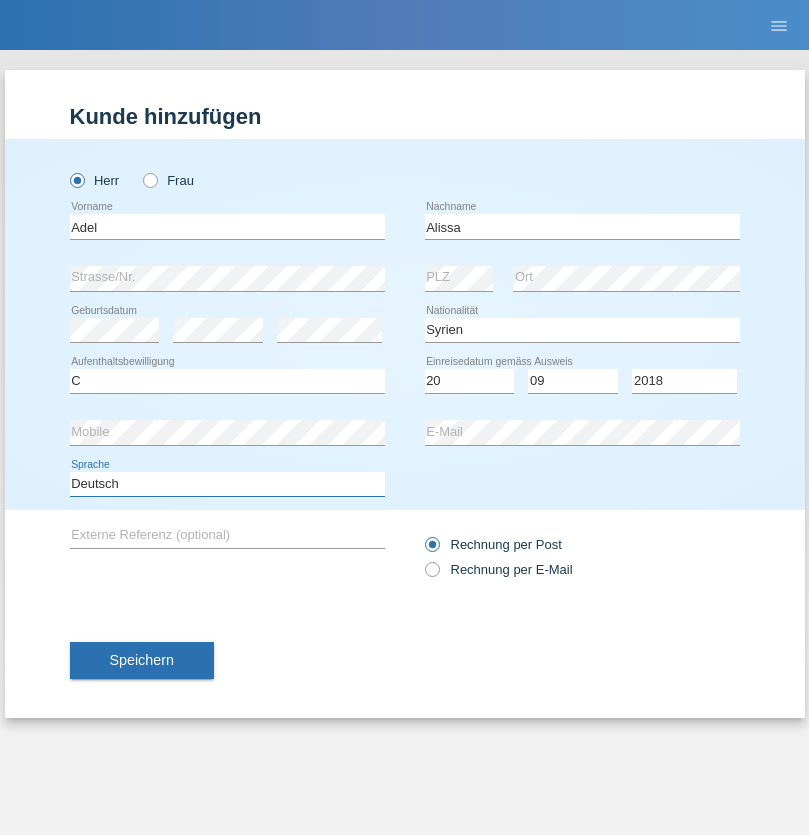 select on "en" 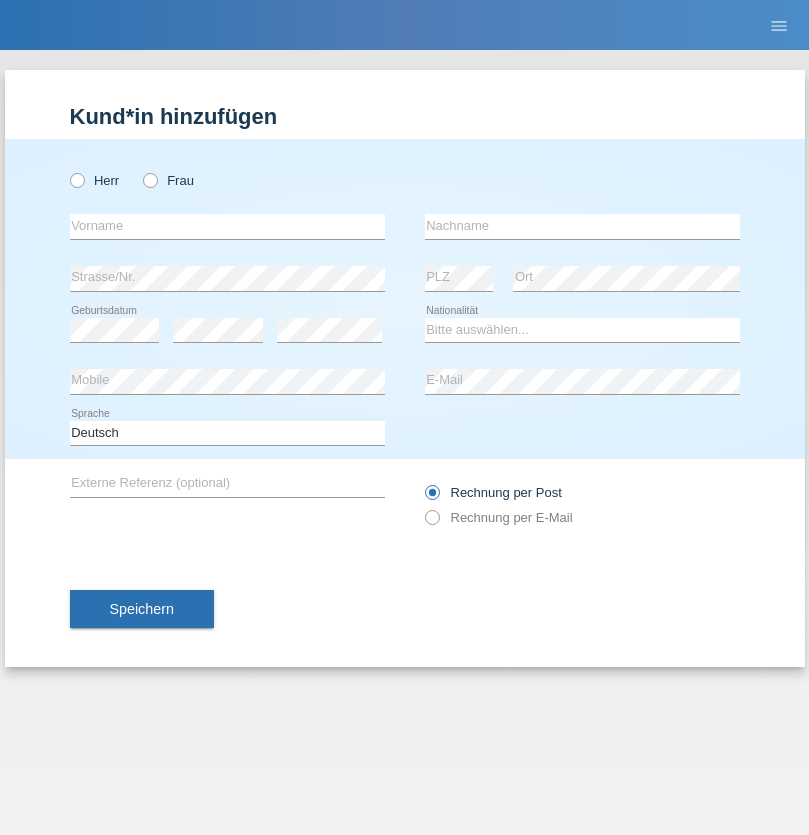 scroll, scrollTop: 0, scrollLeft: 0, axis: both 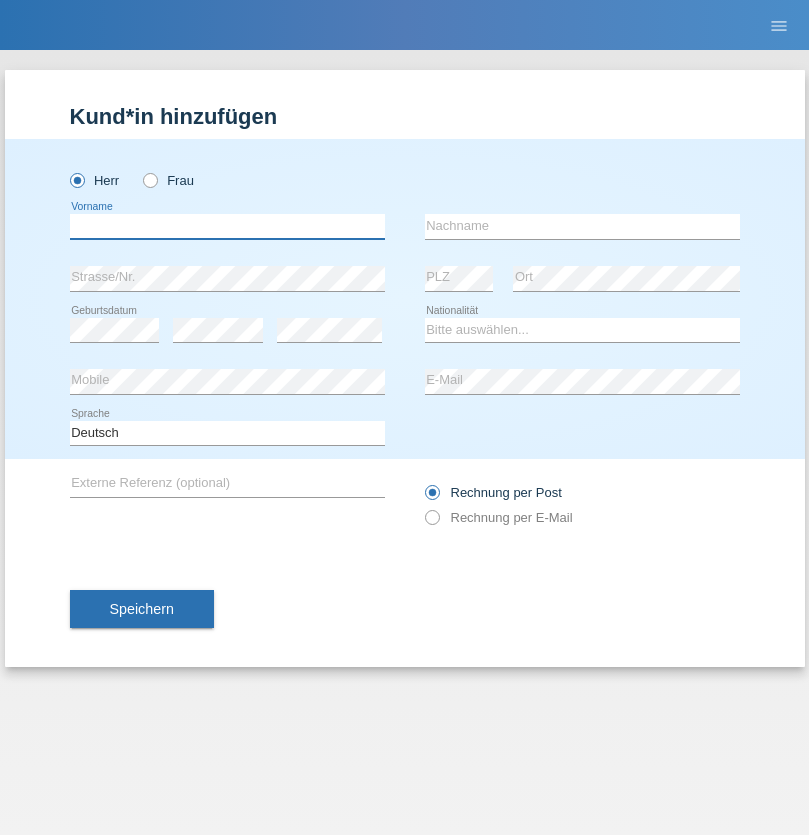 click at bounding box center (227, 226) 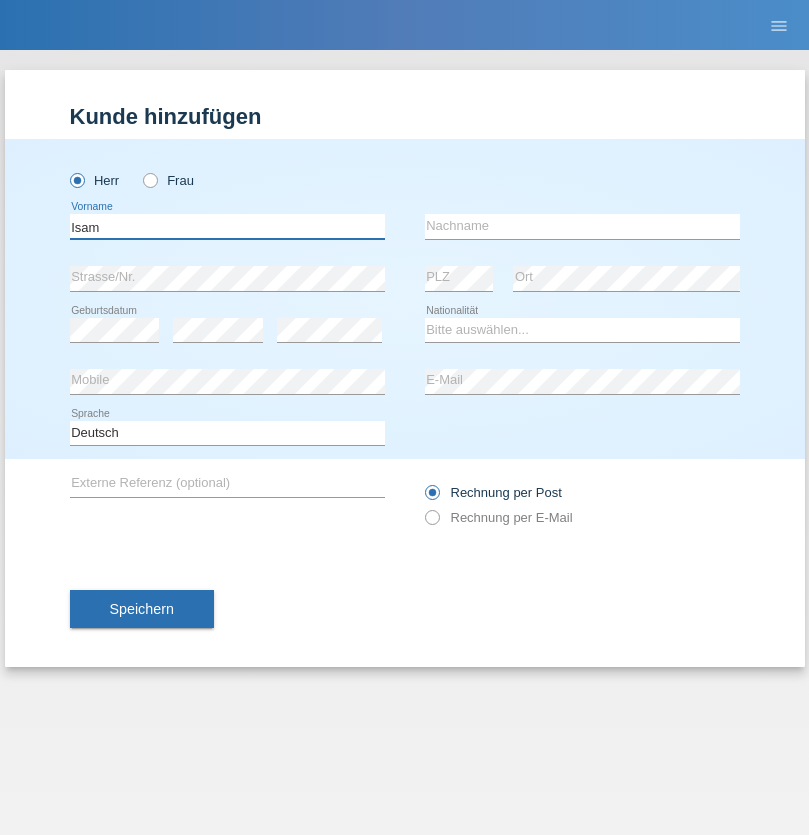 type on "Isam" 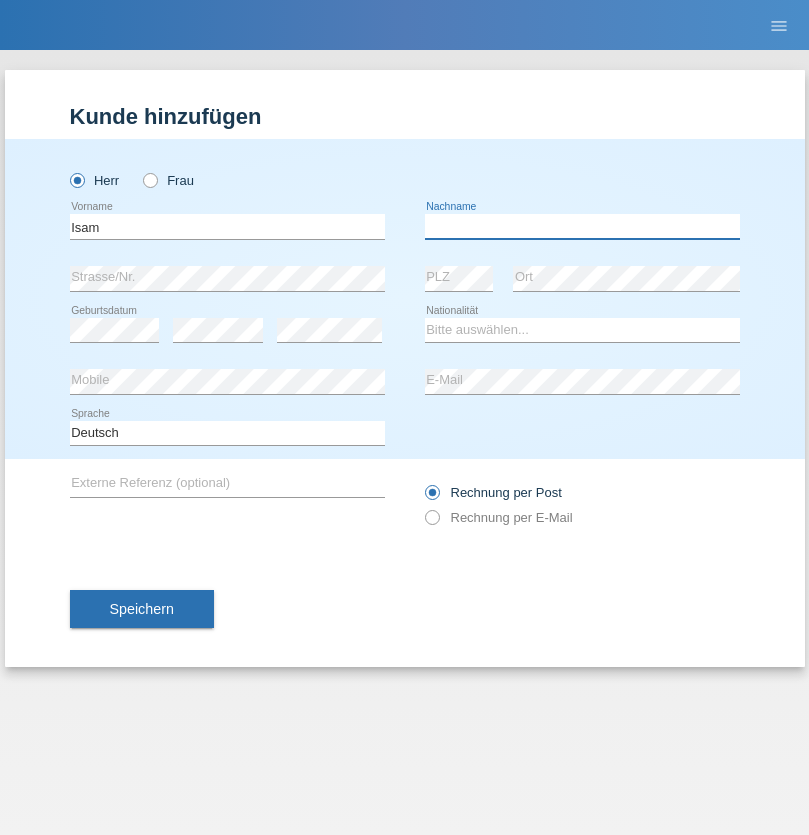 click at bounding box center (582, 226) 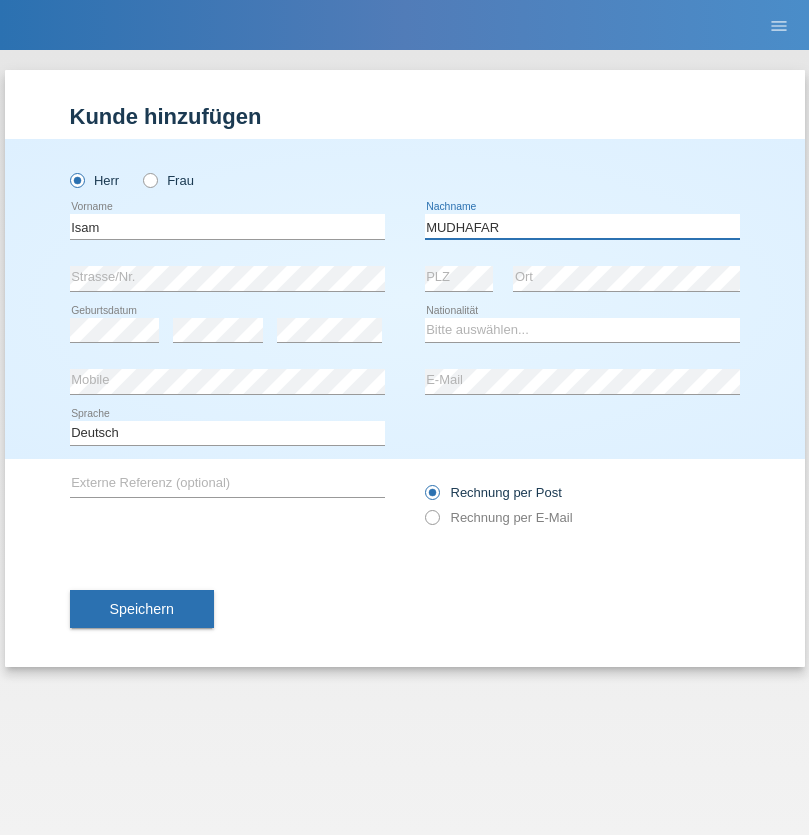type on "MUDHAFAR" 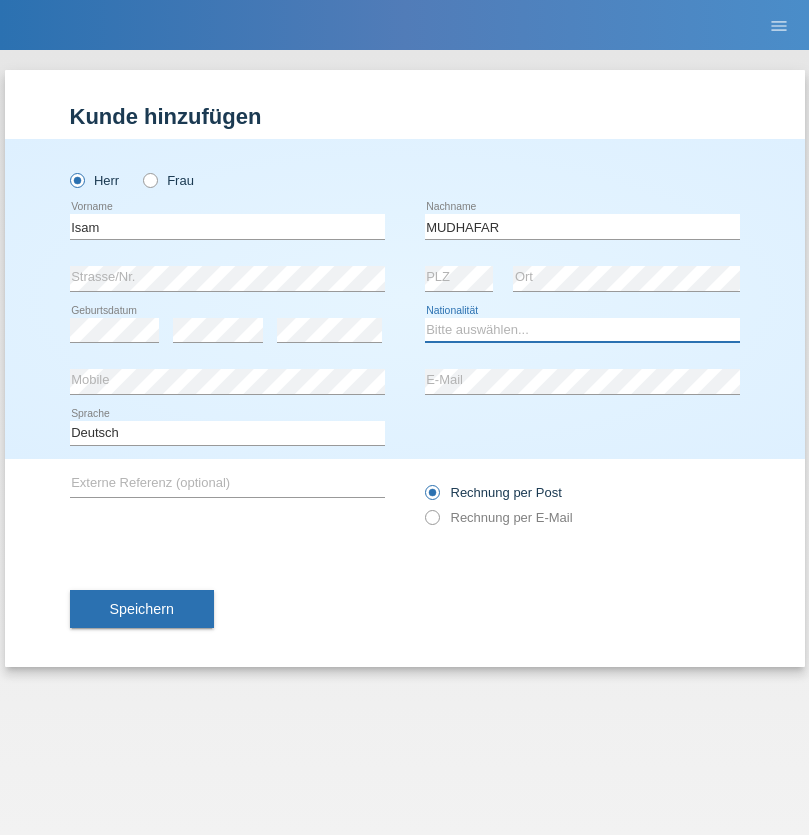 select on "IQ" 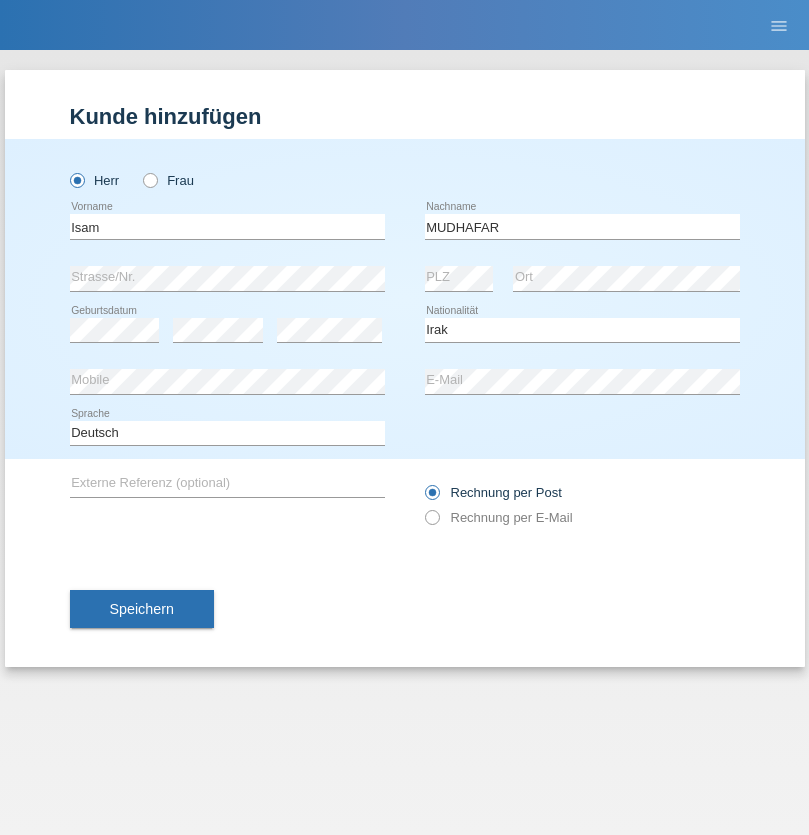 select on "C" 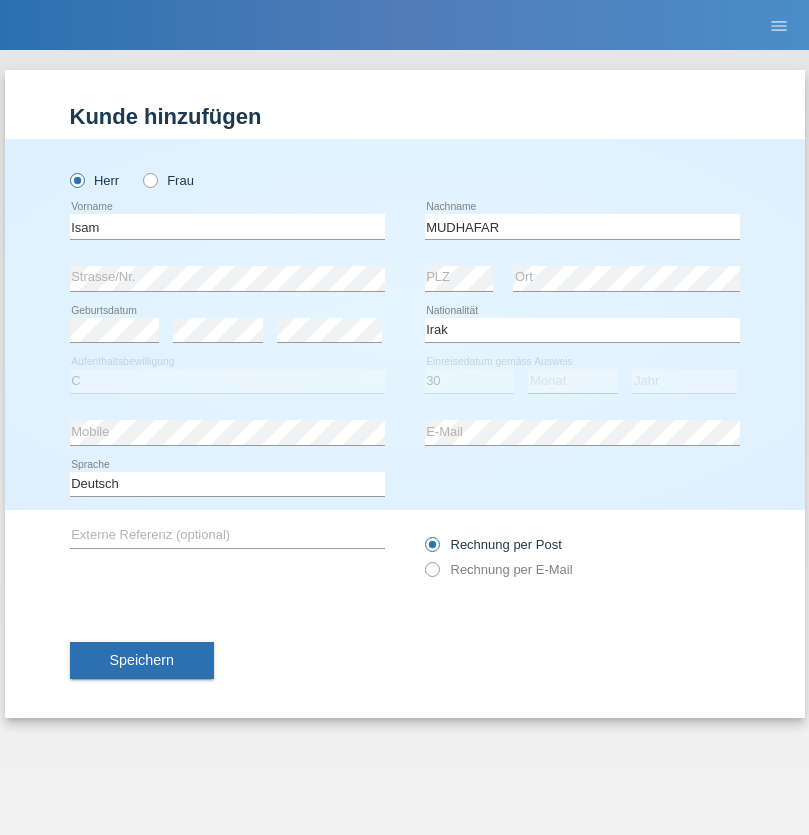 select on "07" 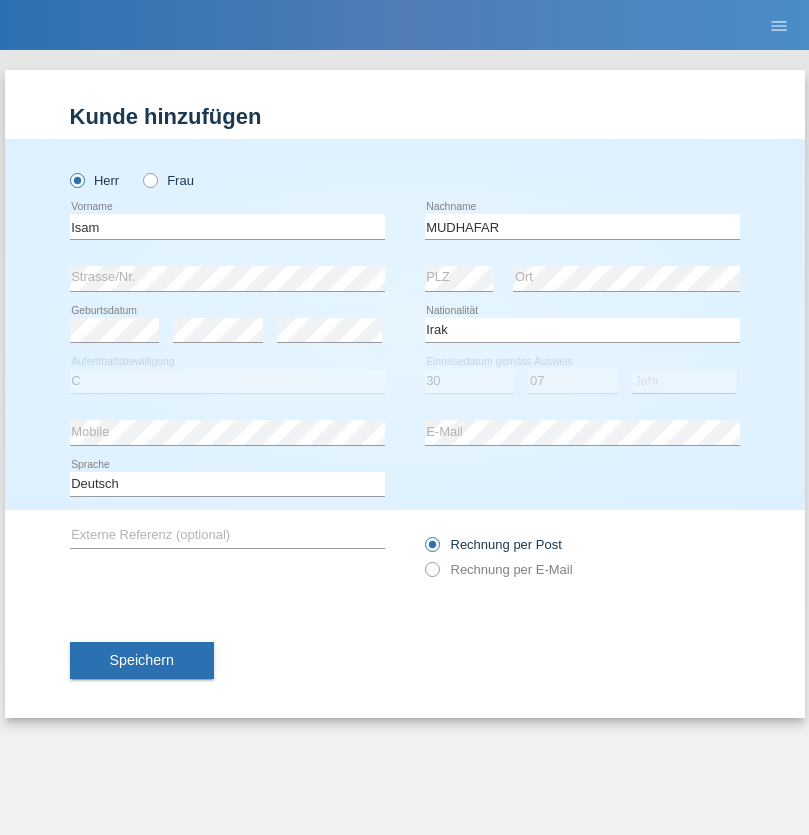 select on "2008" 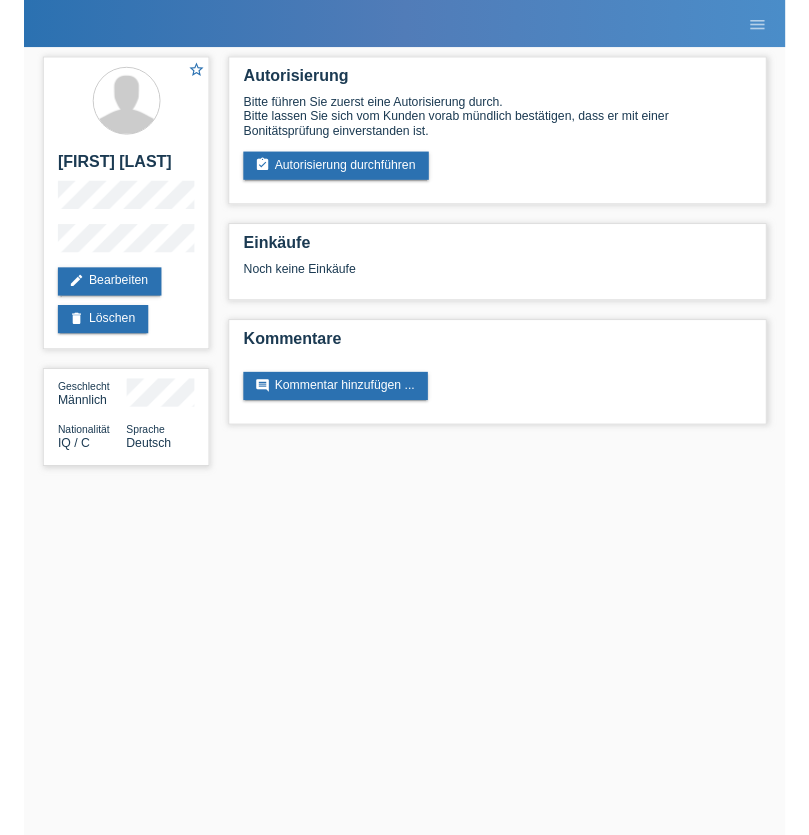 scroll, scrollTop: 0, scrollLeft: 0, axis: both 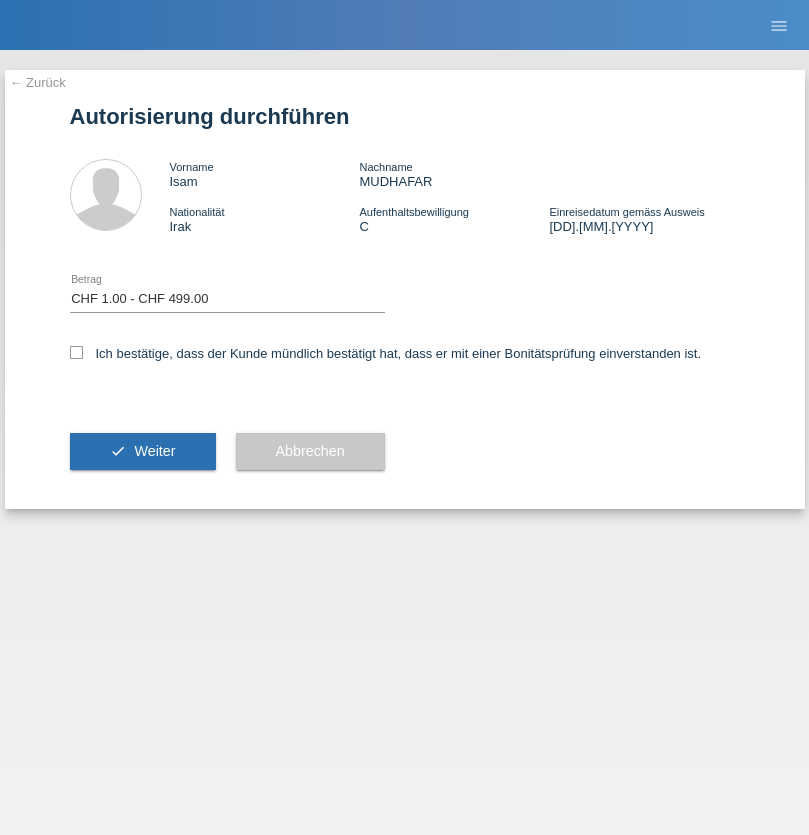 select on "1" 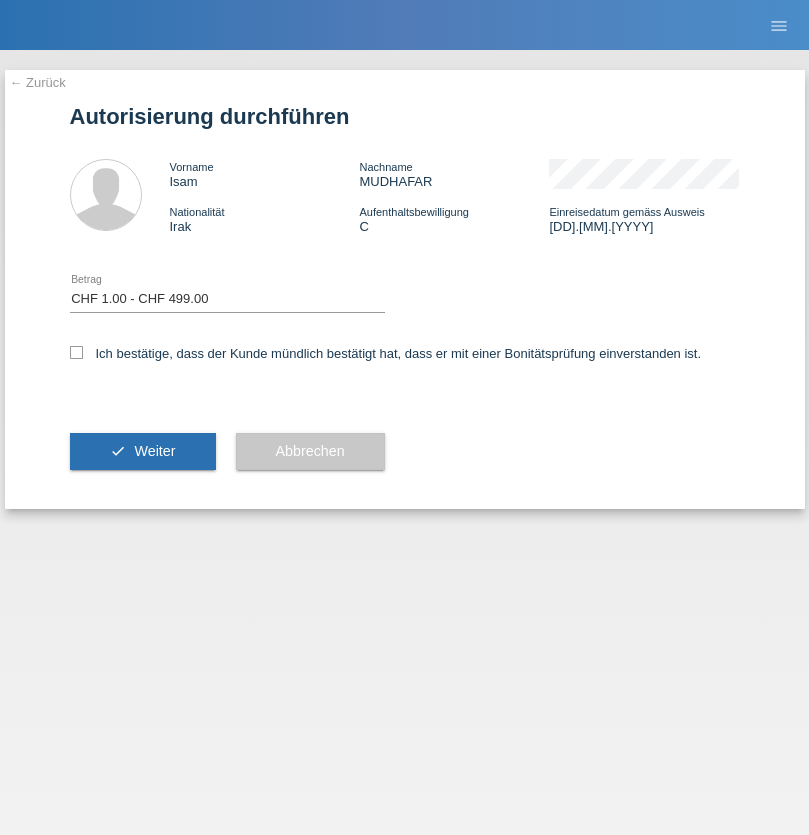 scroll, scrollTop: 0, scrollLeft: 0, axis: both 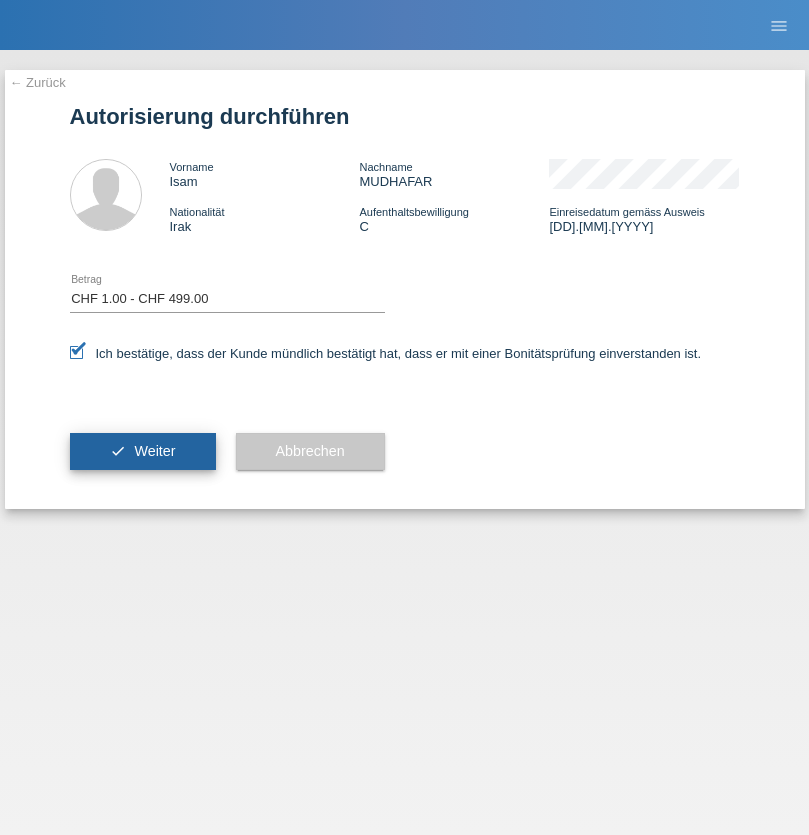 click on "Weiter" at bounding box center (154, 451) 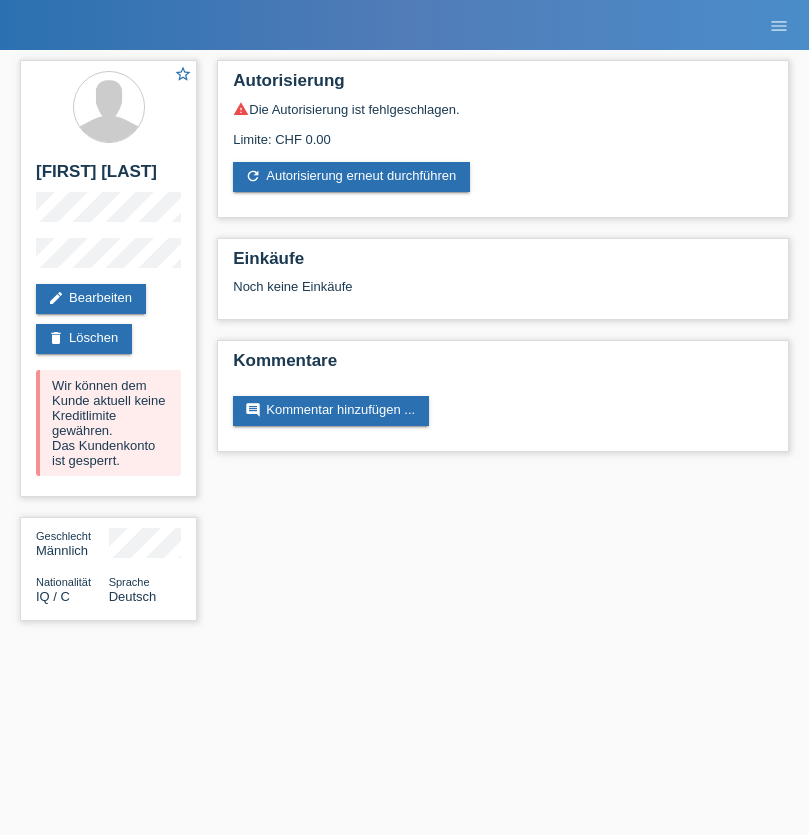 scroll, scrollTop: 0, scrollLeft: 0, axis: both 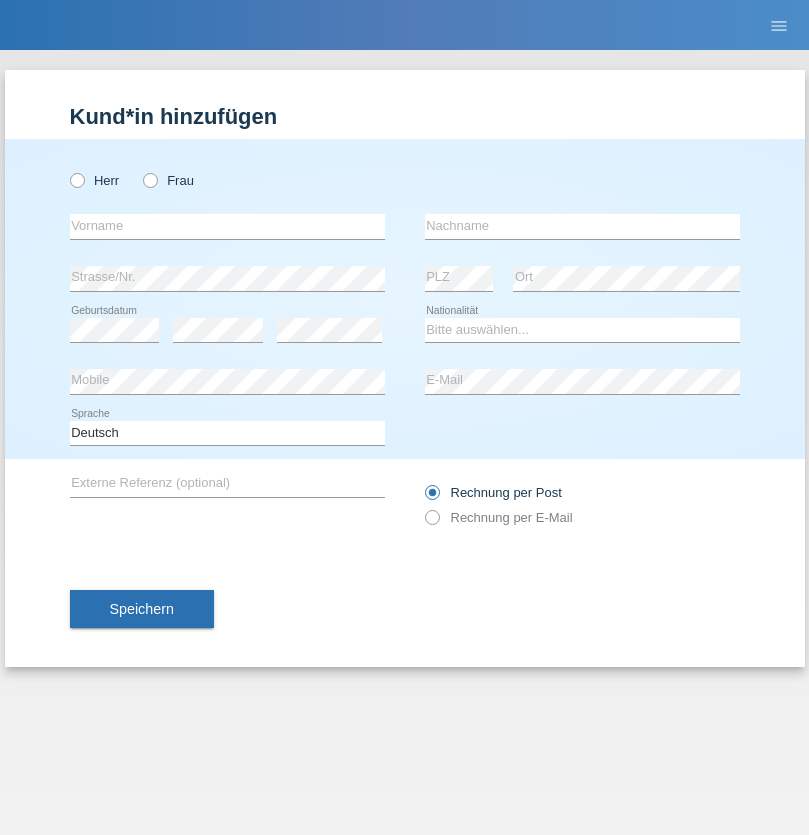 radio on "true" 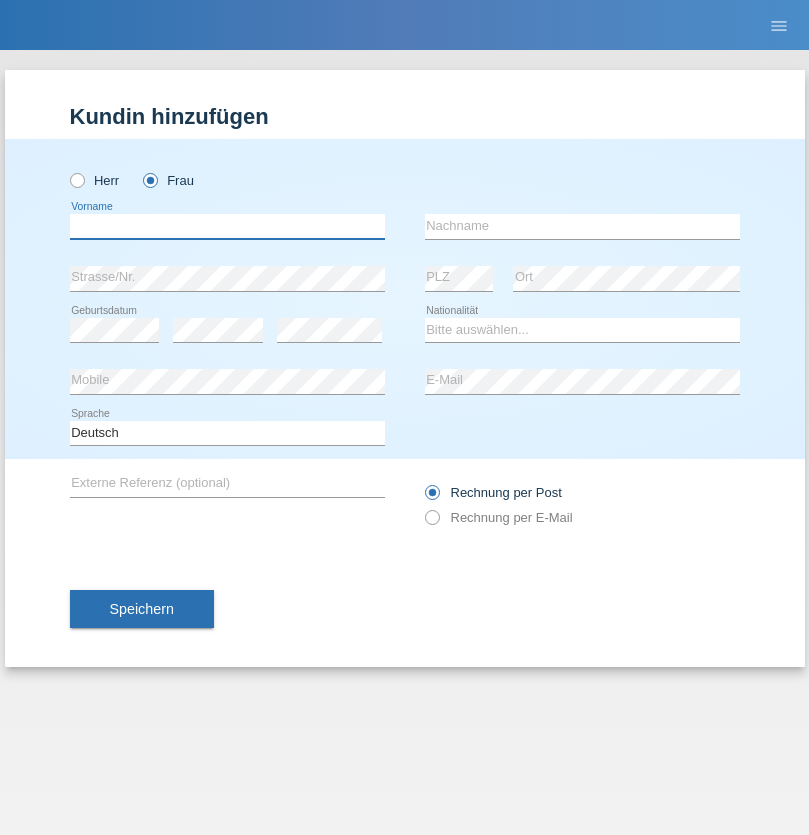 click at bounding box center (227, 226) 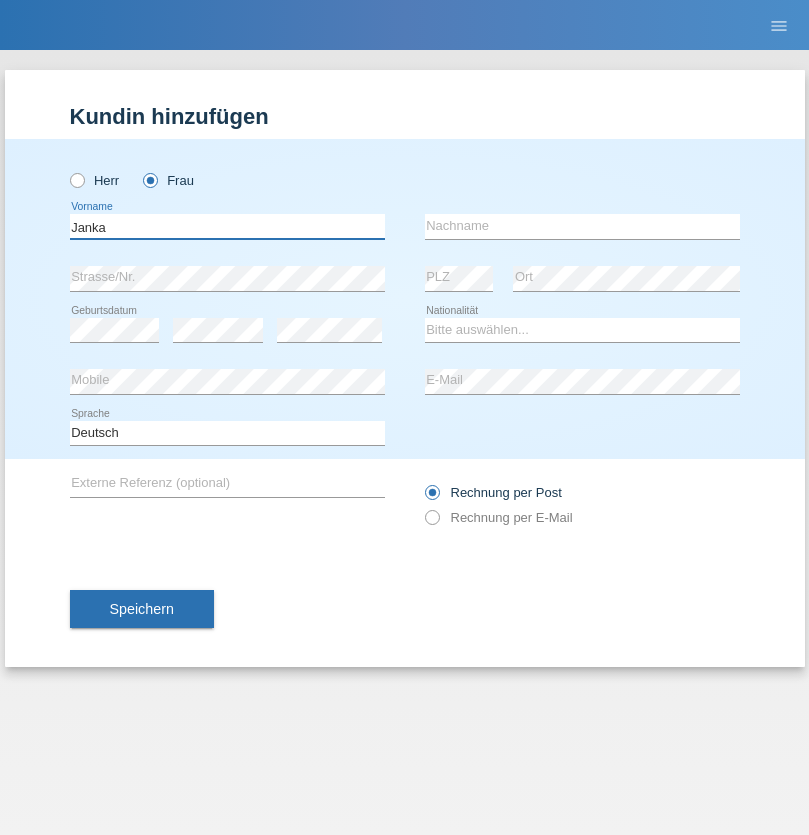 type on "Janka" 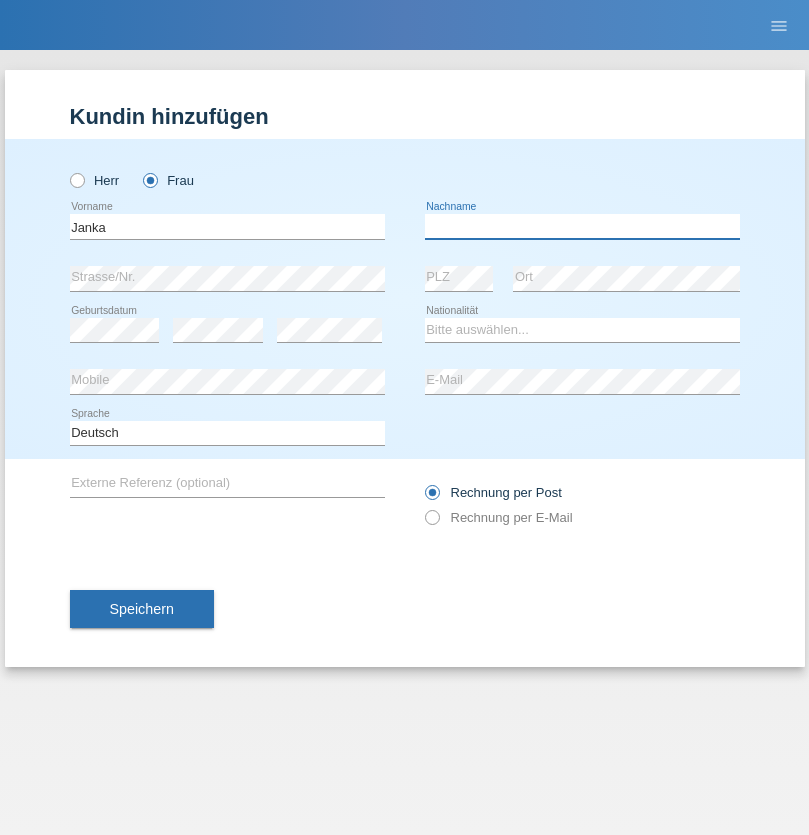 click at bounding box center (582, 226) 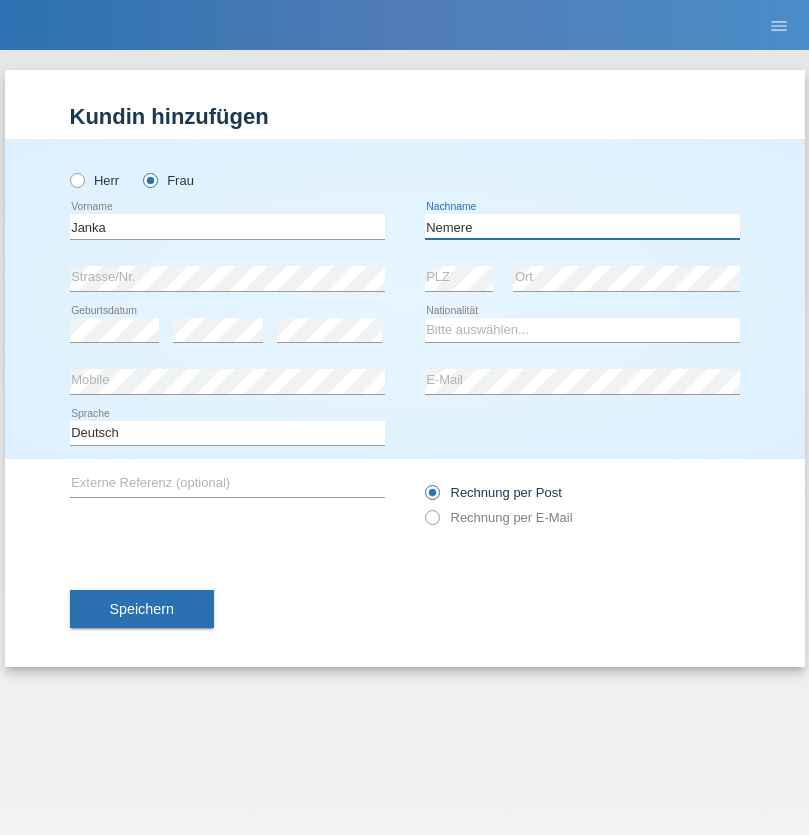 type on "Nemere" 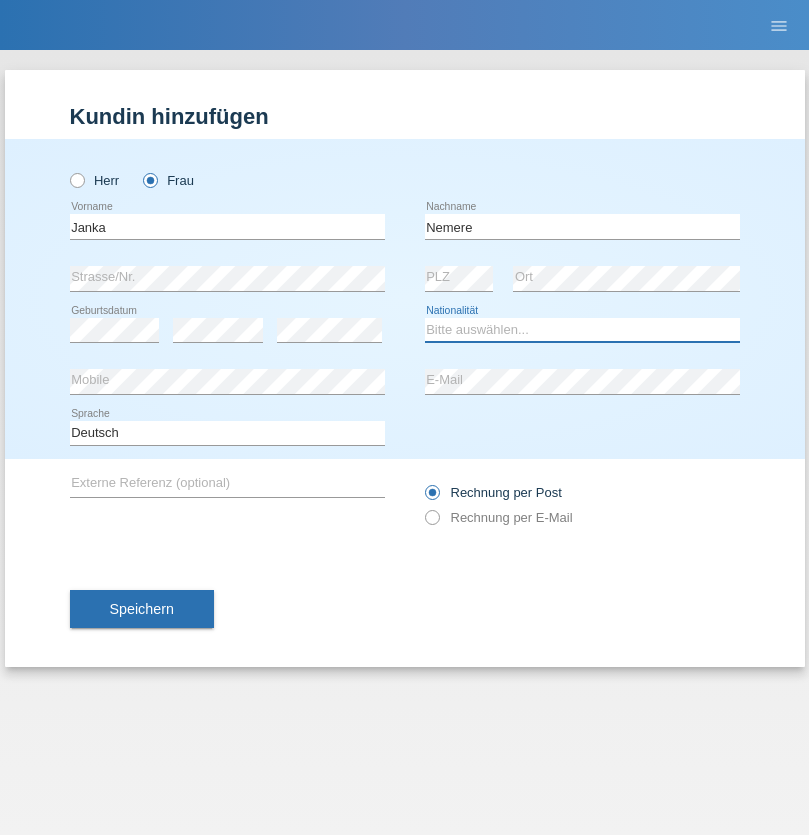 select on "HU" 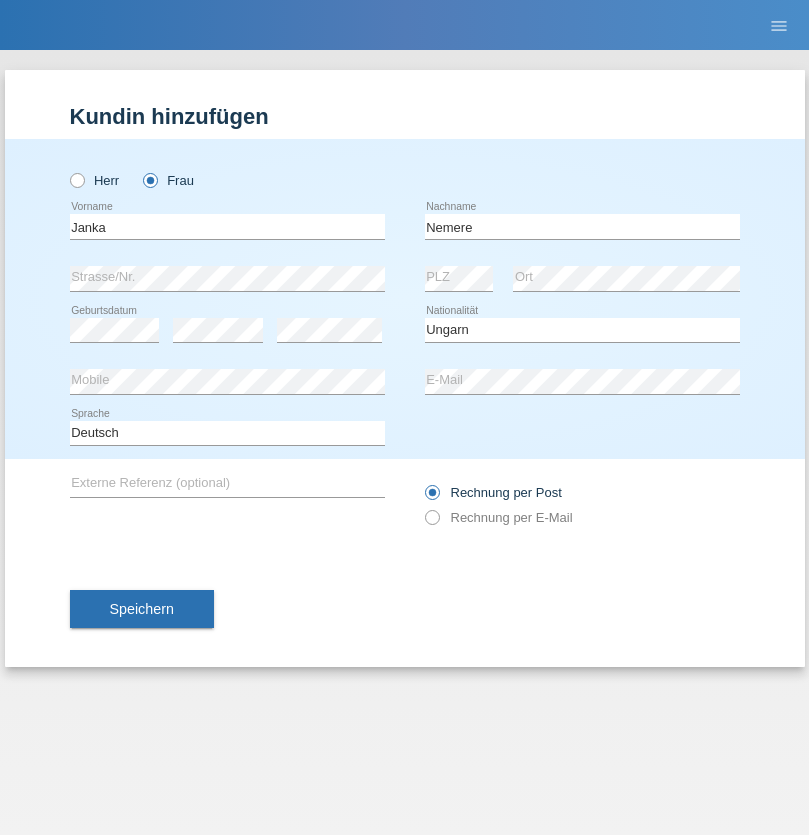 select on "C" 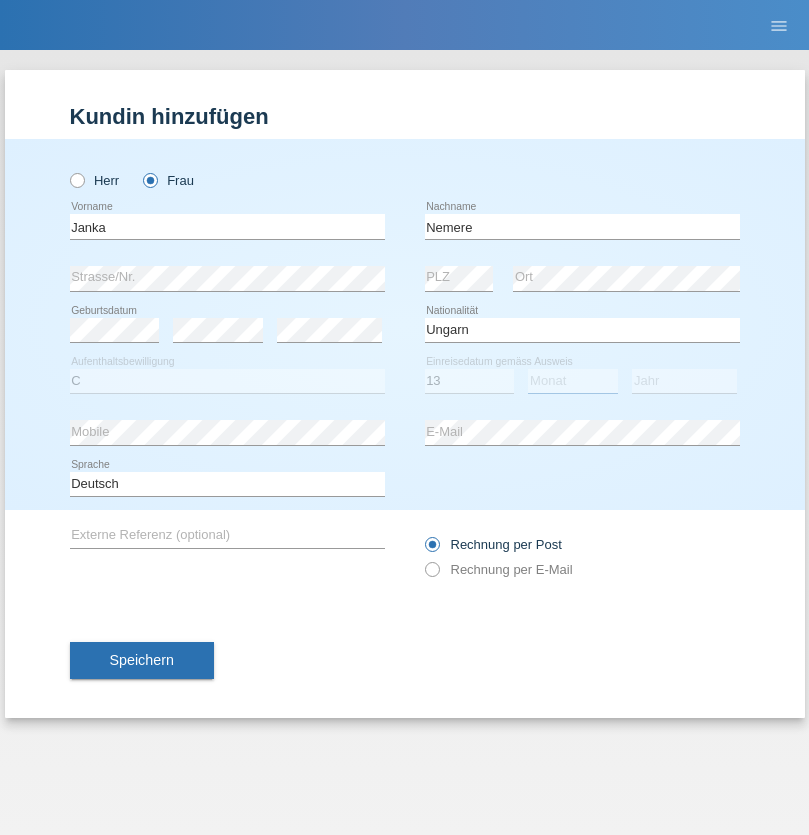 select on "12" 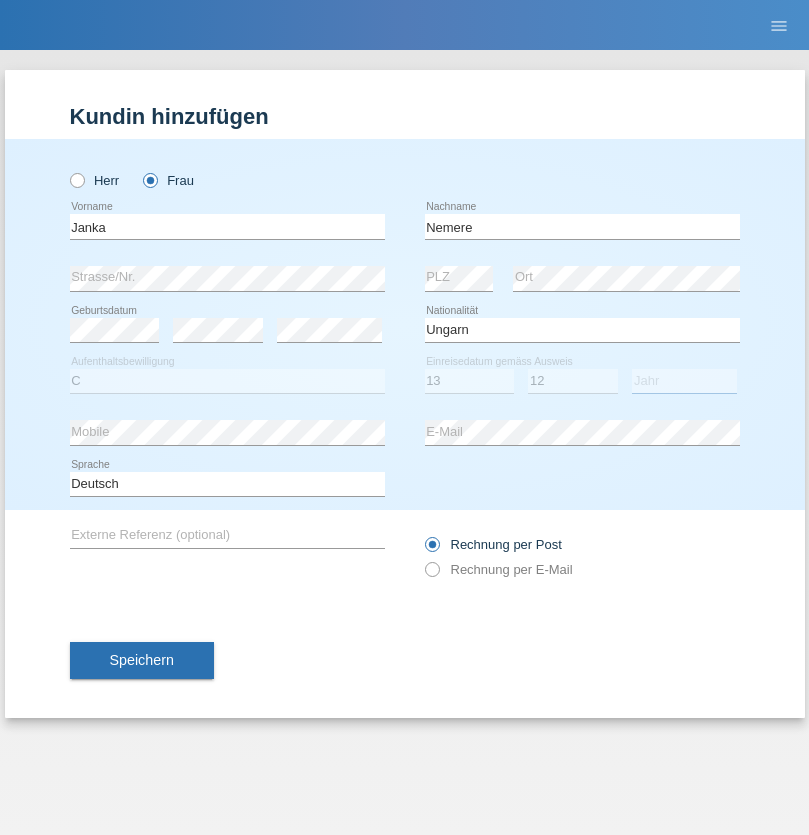 select on "2021" 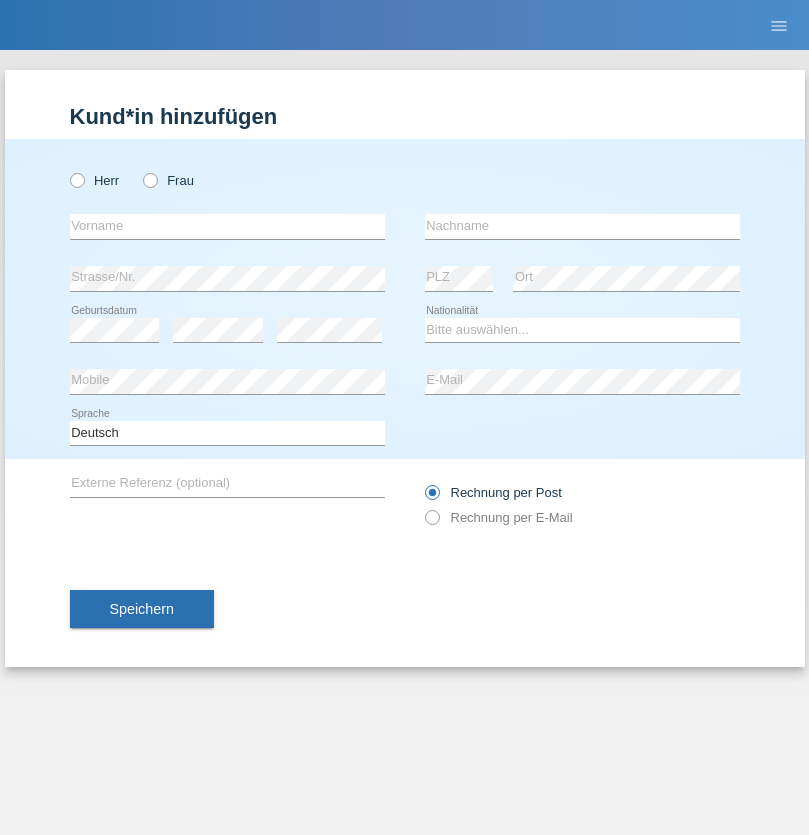 scroll, scrollTop: 0, scrollLeft: 0, axis: both 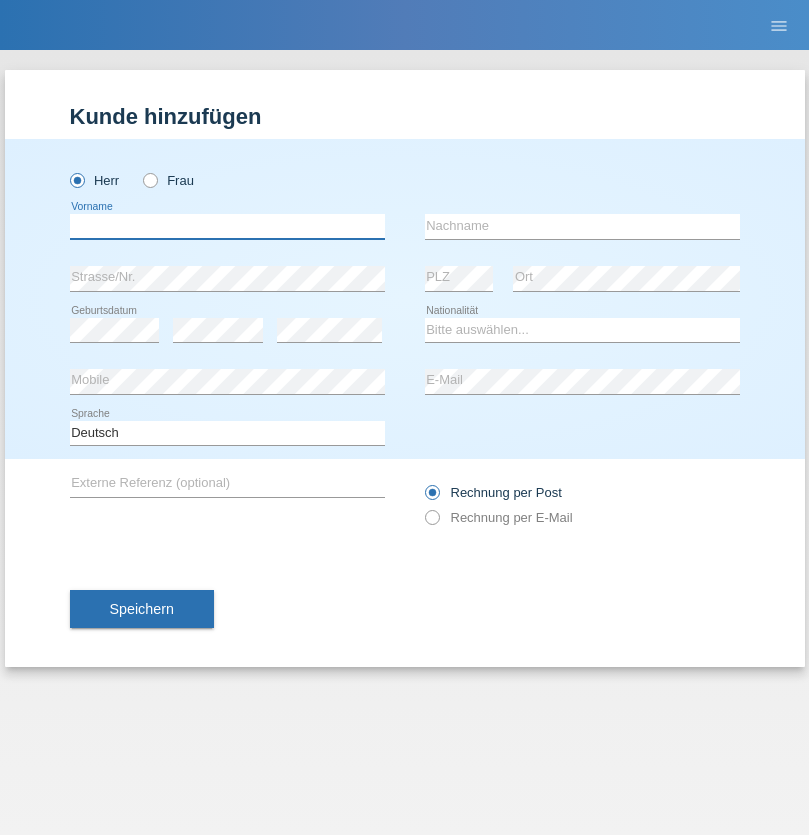 click at bounding box center (227, 226) 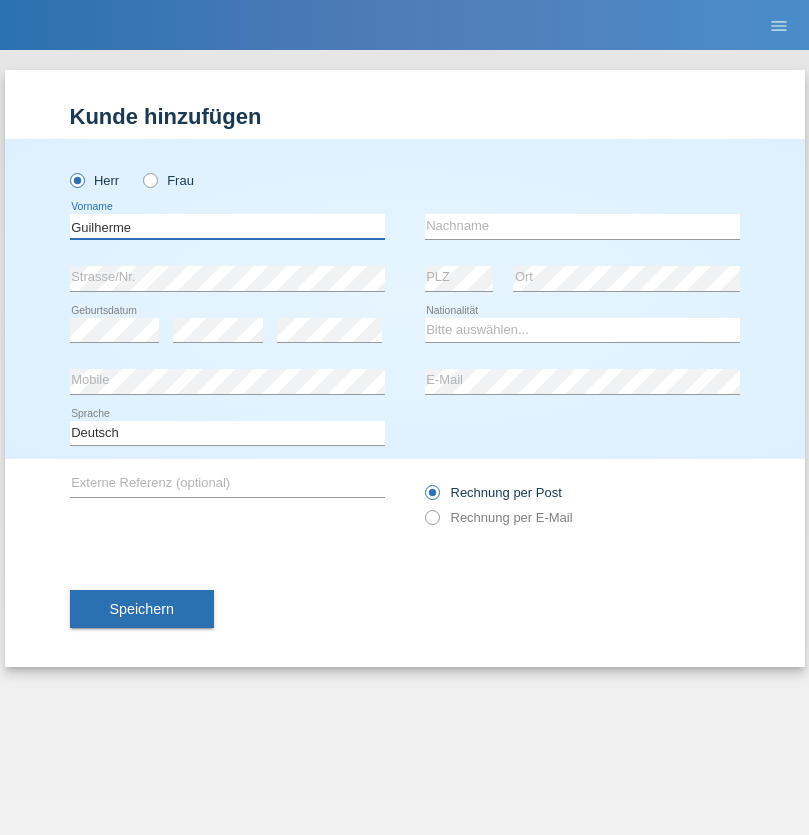 type on "Guilherme" 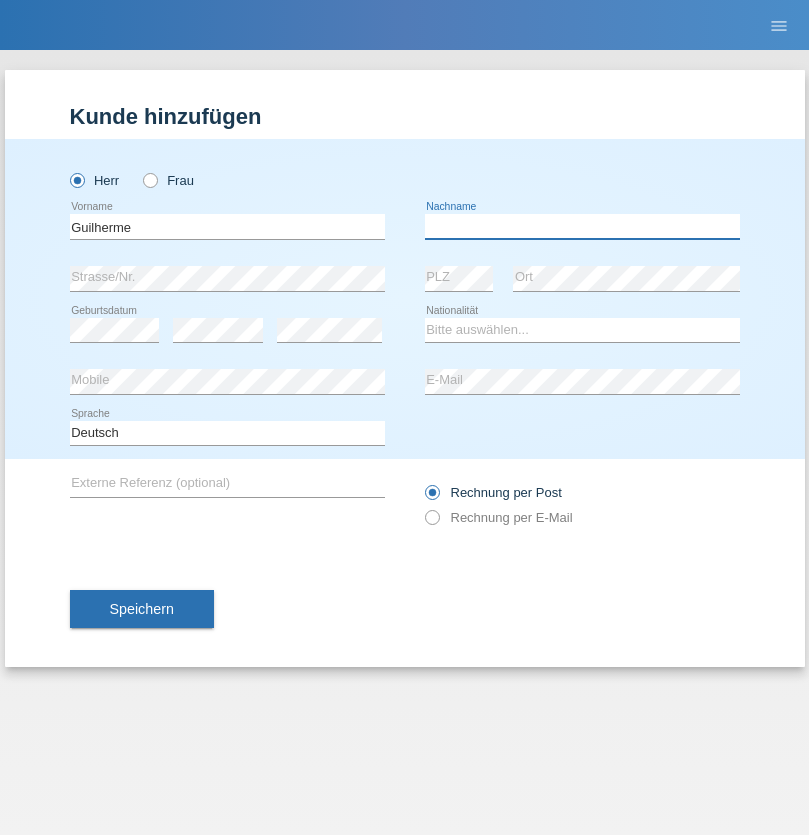 click at bounding box center [582, 226] 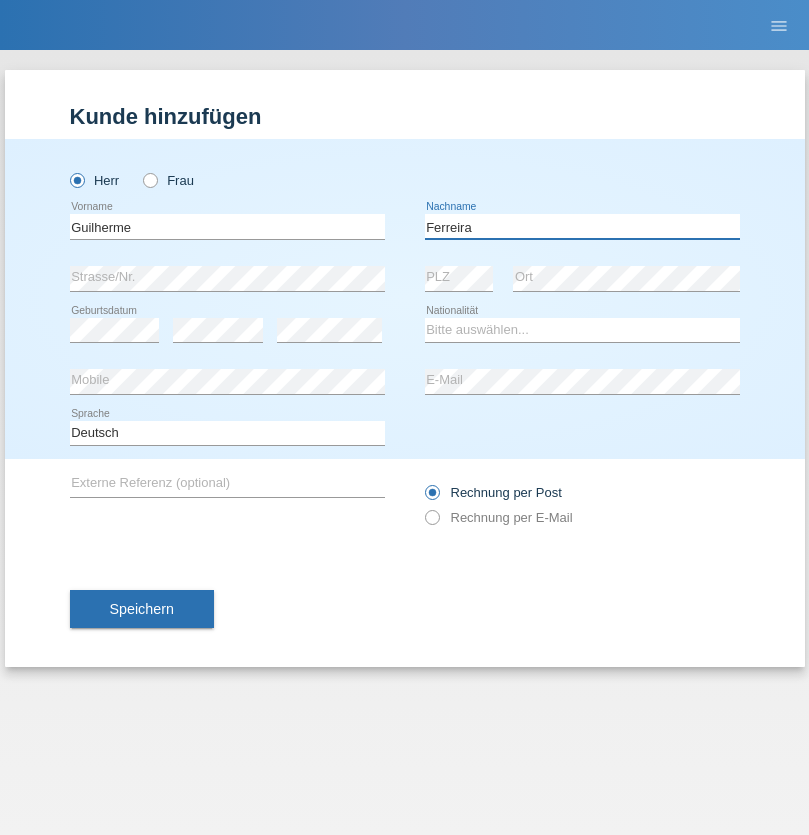 type on "Ferreira" 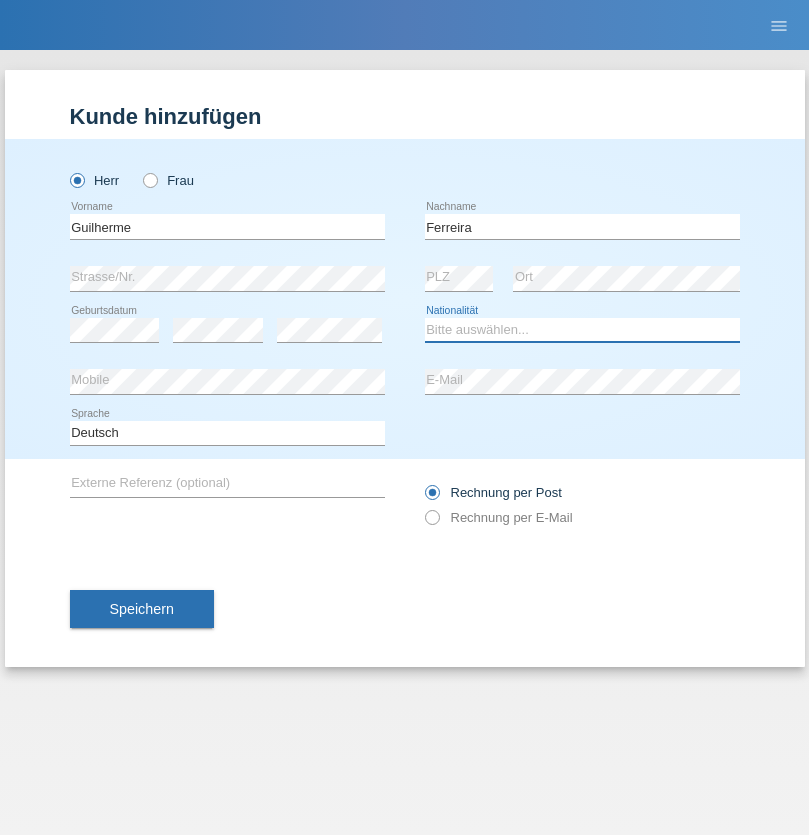 select on "PT" 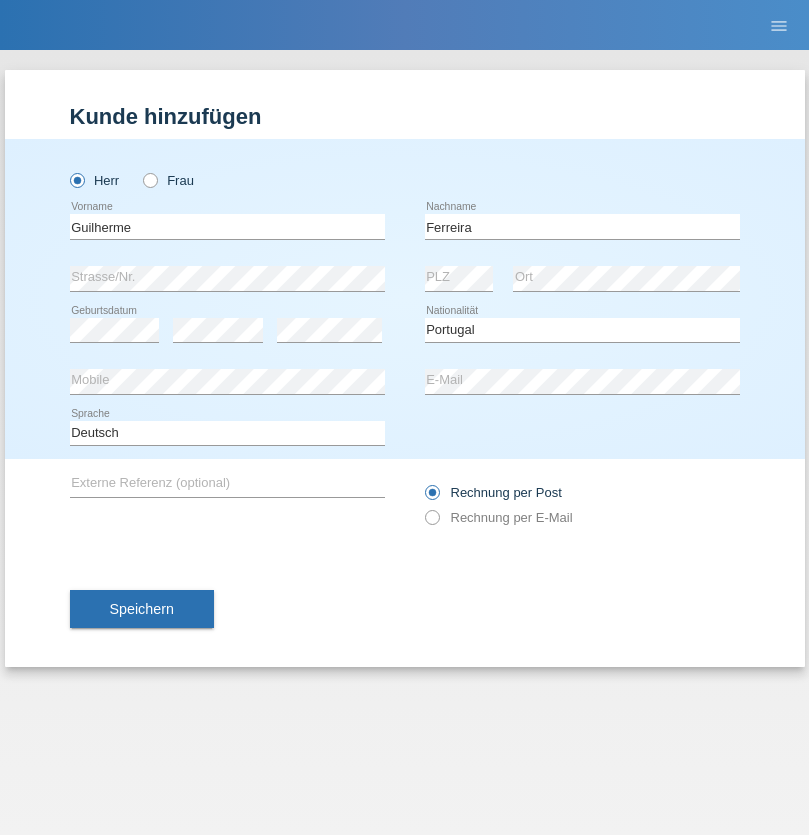 select on "C" 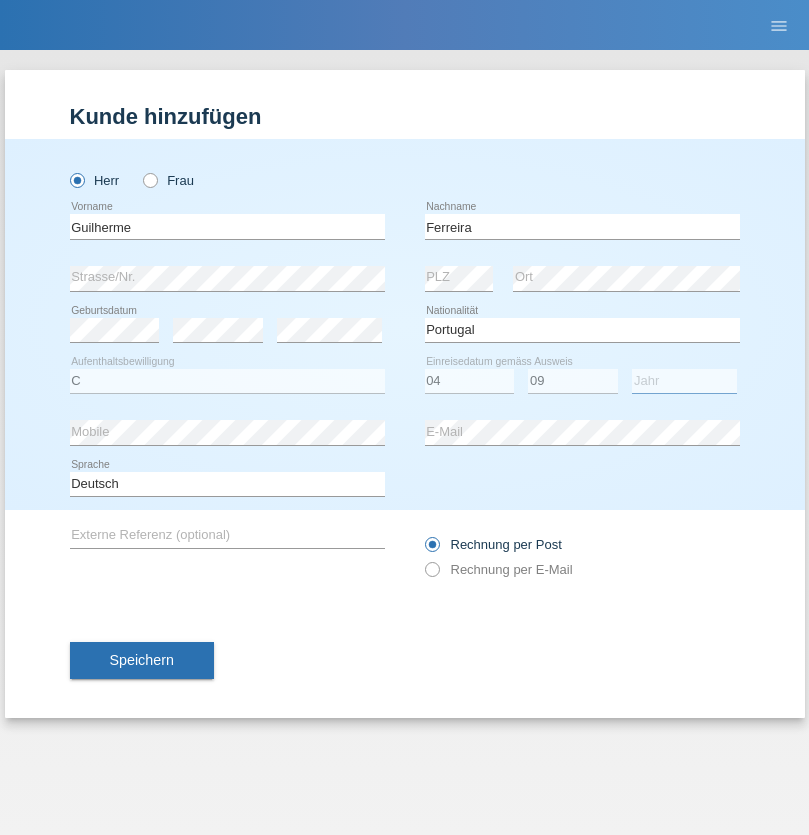 select on "2021" 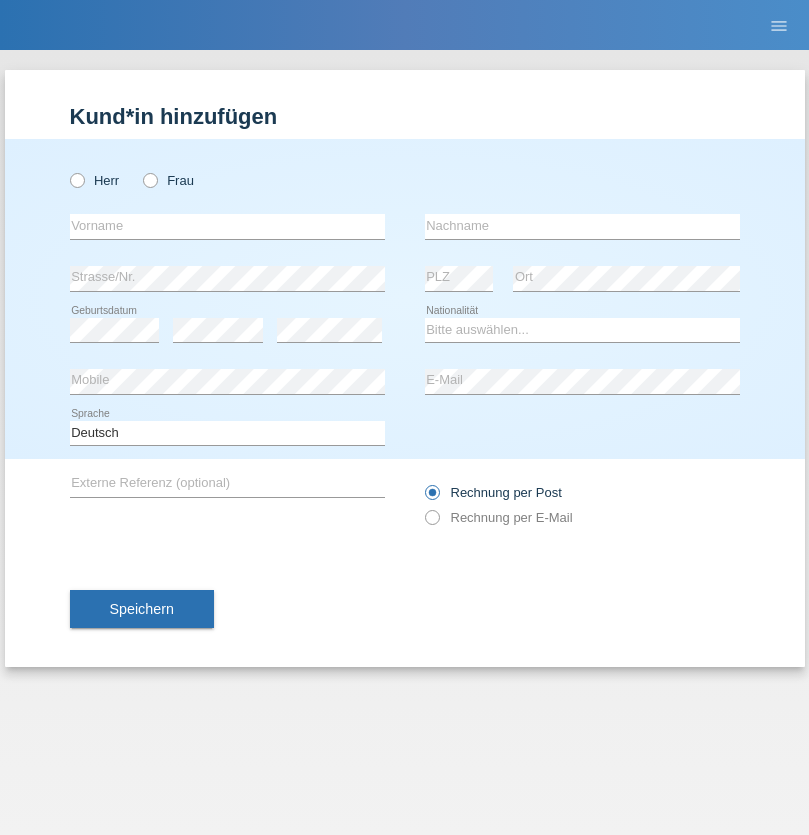 scroll, scrollTop: 0, scrollLeft: 0, axis: both 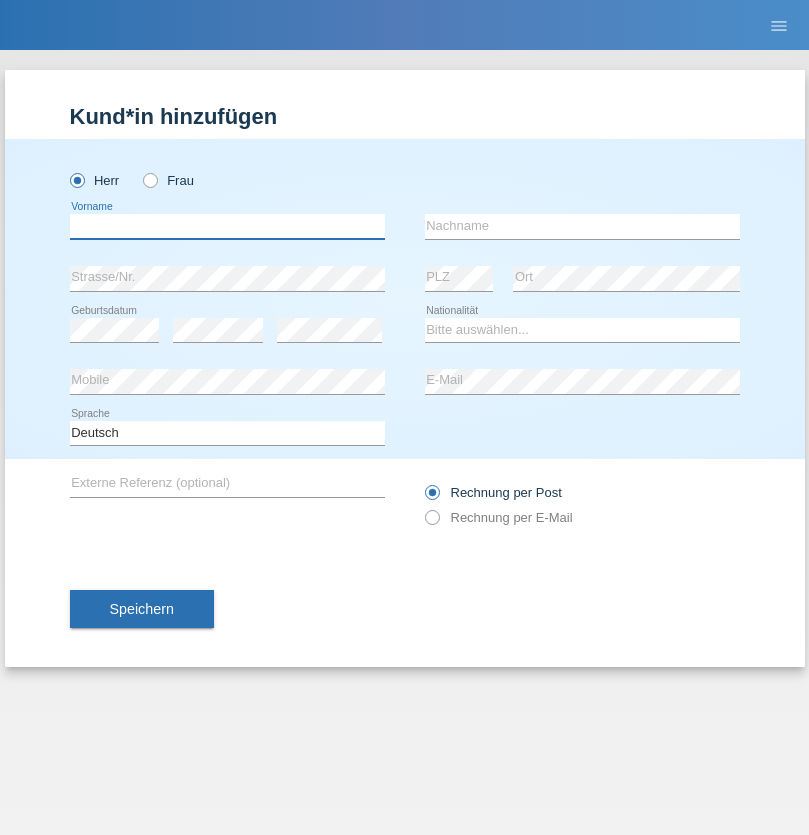 click at bounding box center (227, 226) 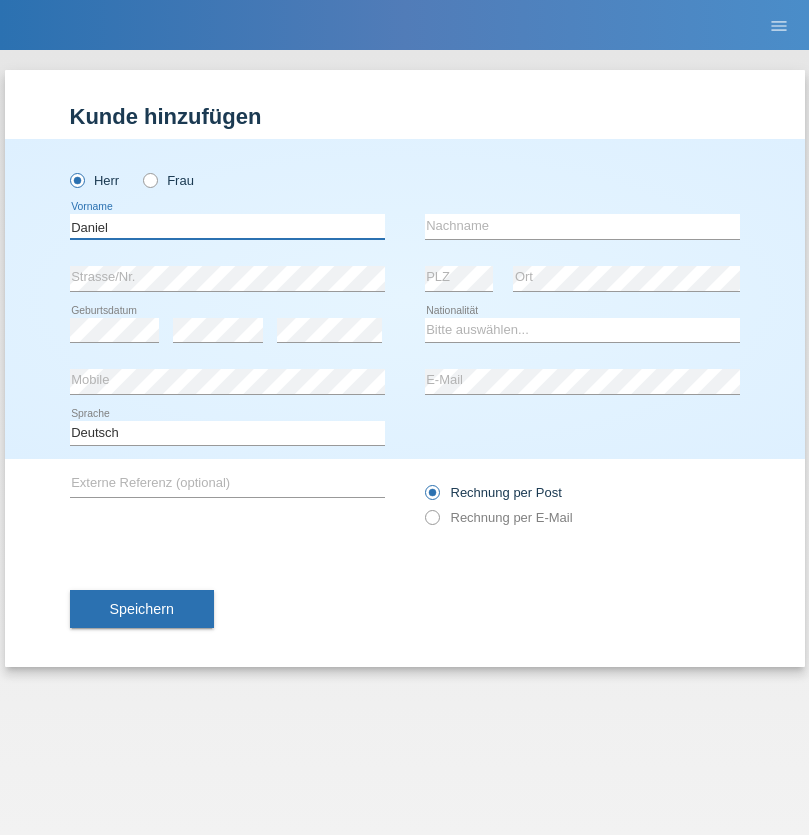 type on "Daniel" 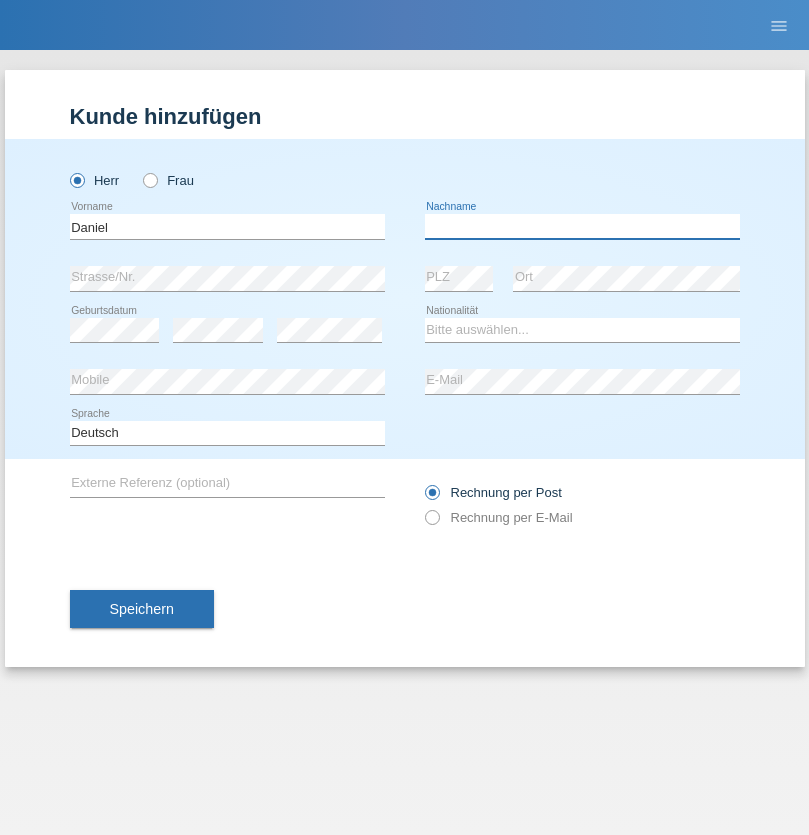 click at bounding box center (582, 226) 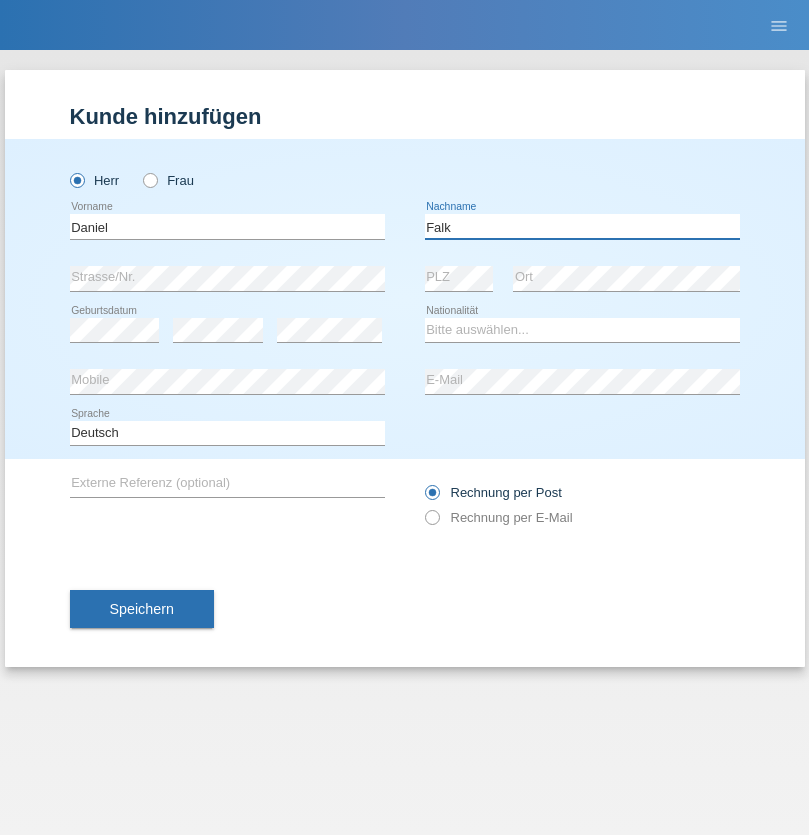 type on "Falk" 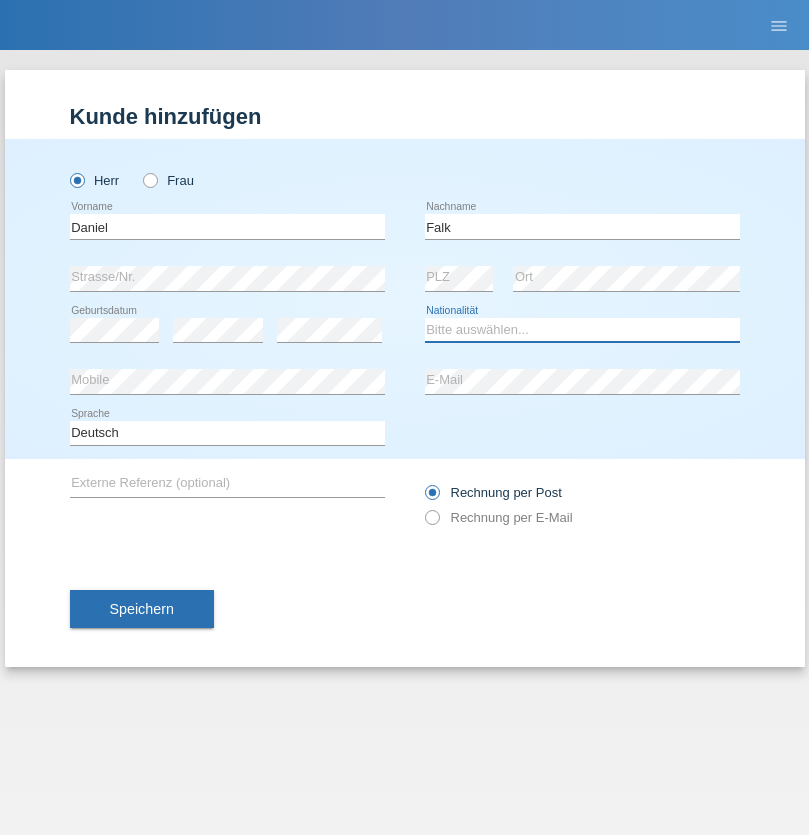 select on "CH" 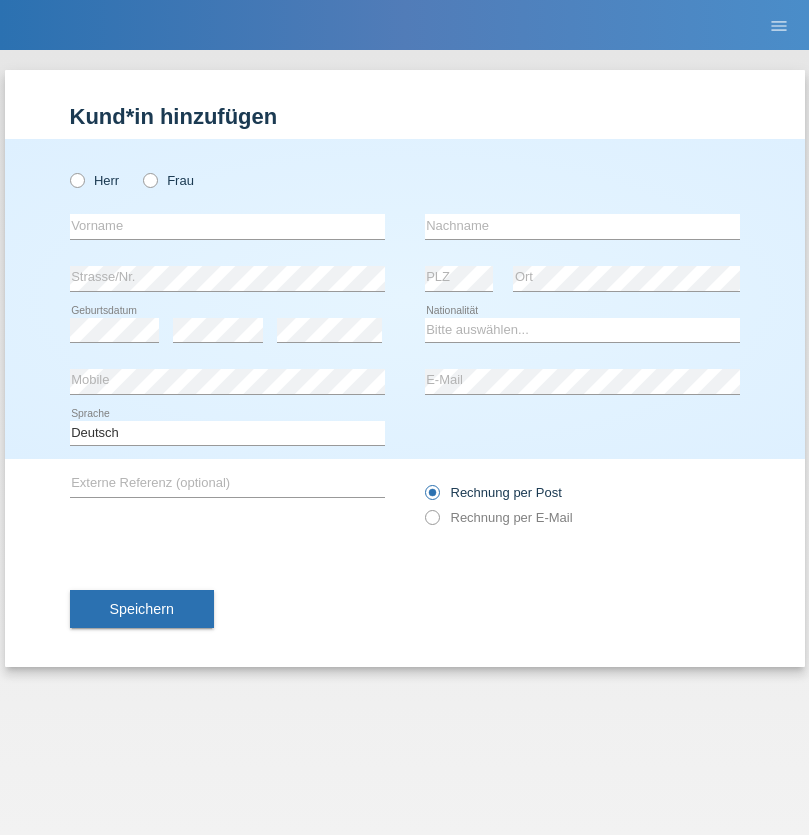 scroll, scrollTop: 0, scrollLeft: 0, axis: both 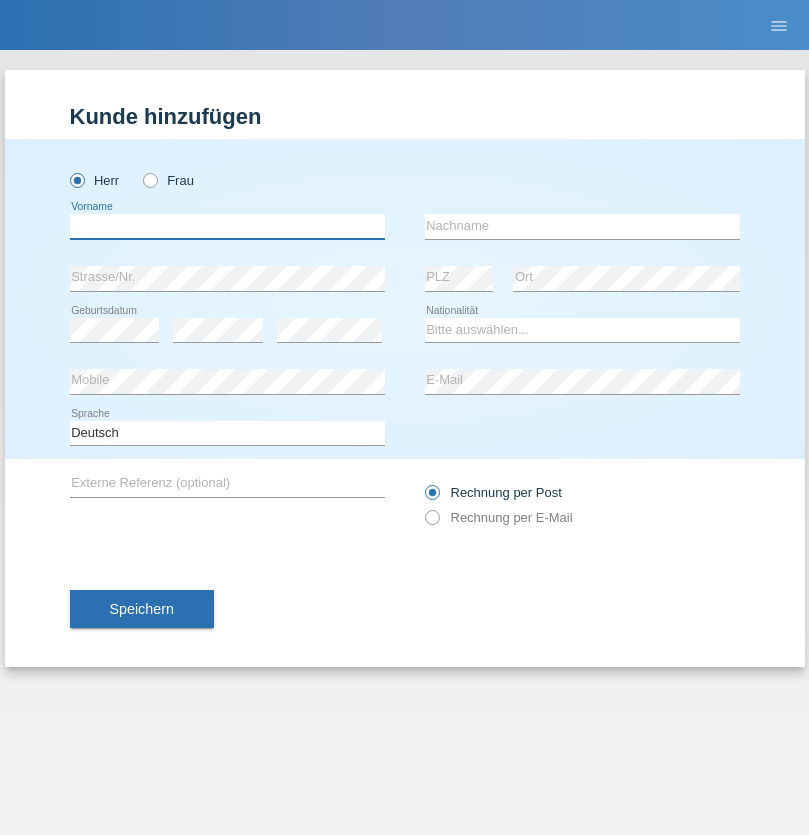click at bounding box center [227, 226] 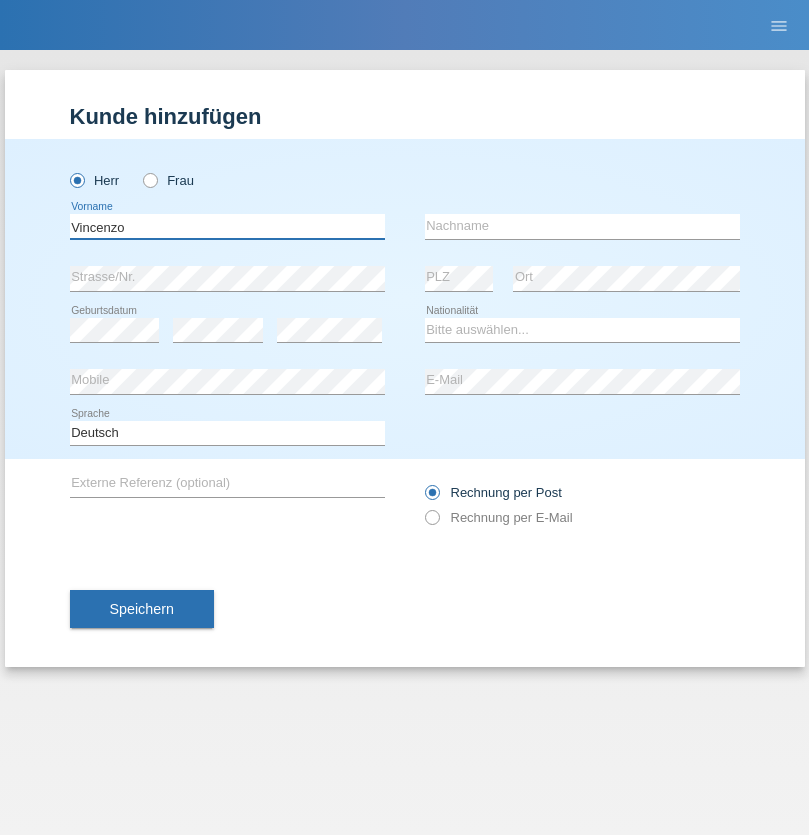 type on "Vincenzo" 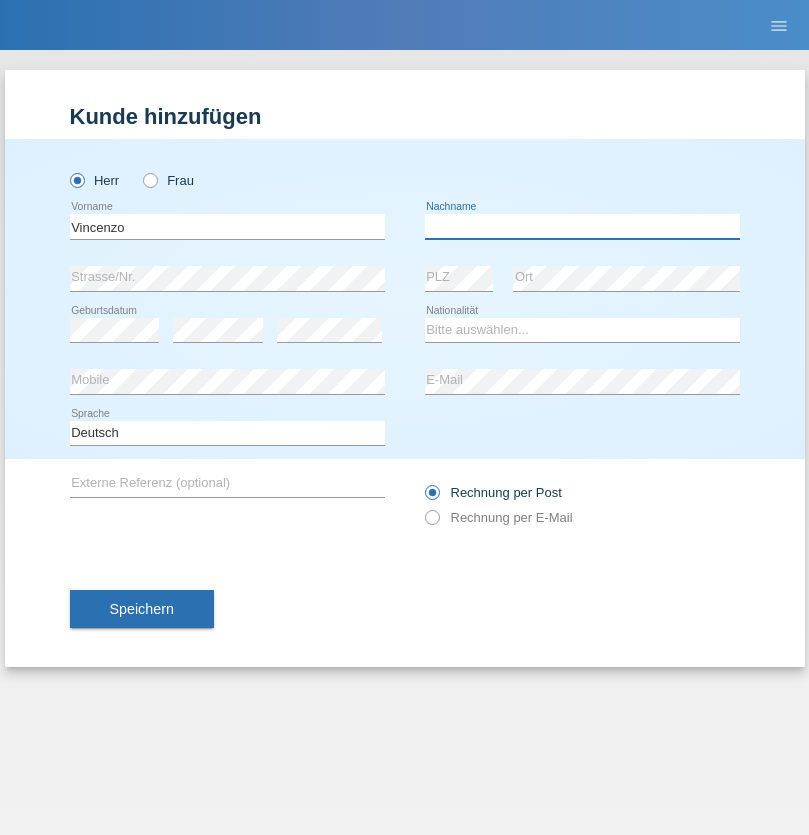 click at bounding box center [582, 226] 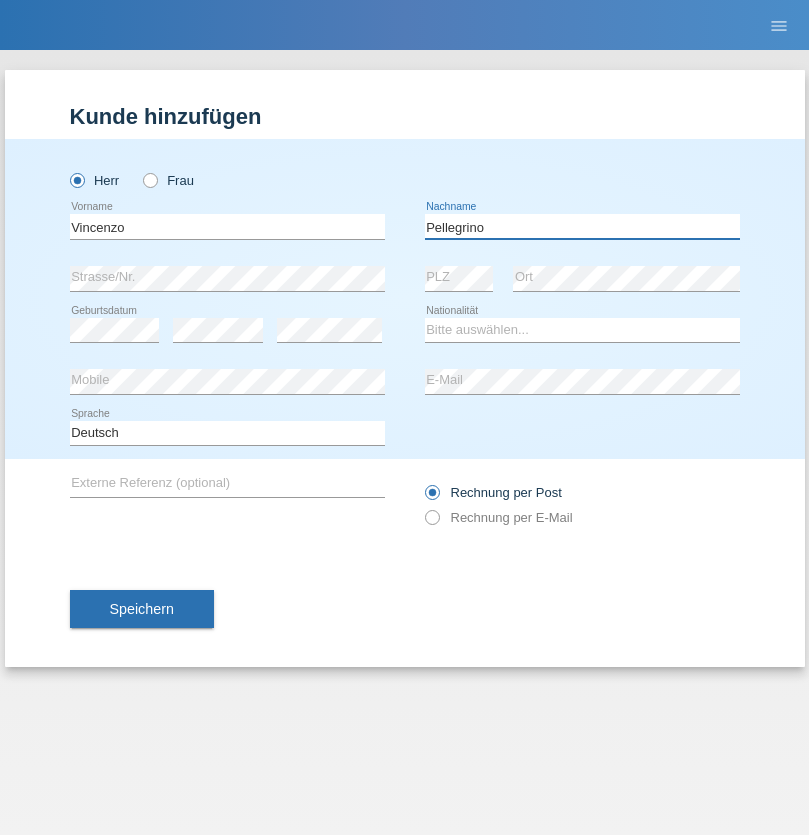 type on "Pellegrino" 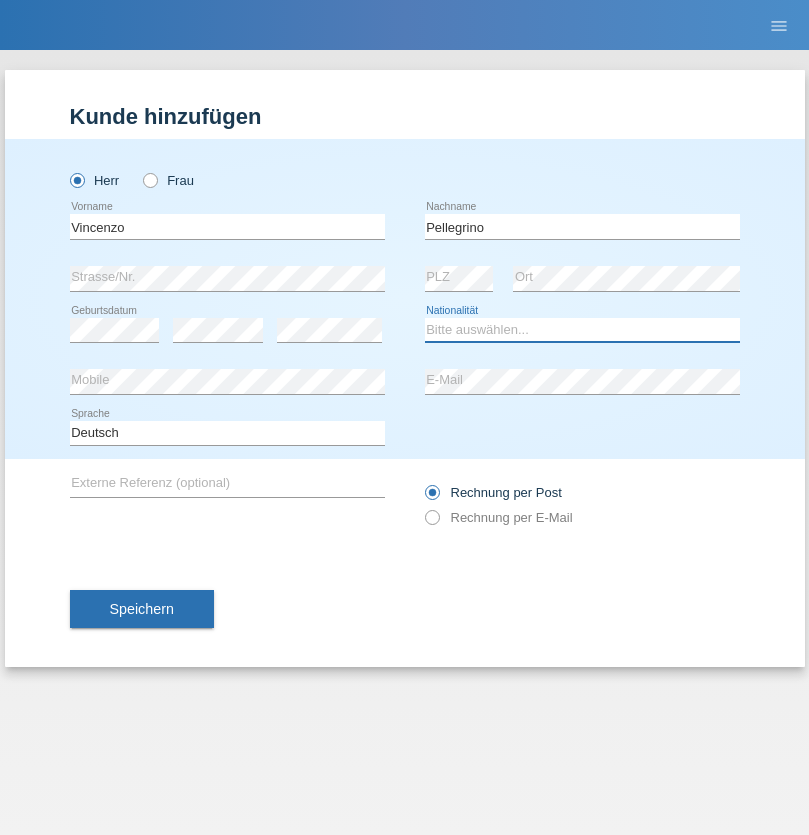 select on "IT" 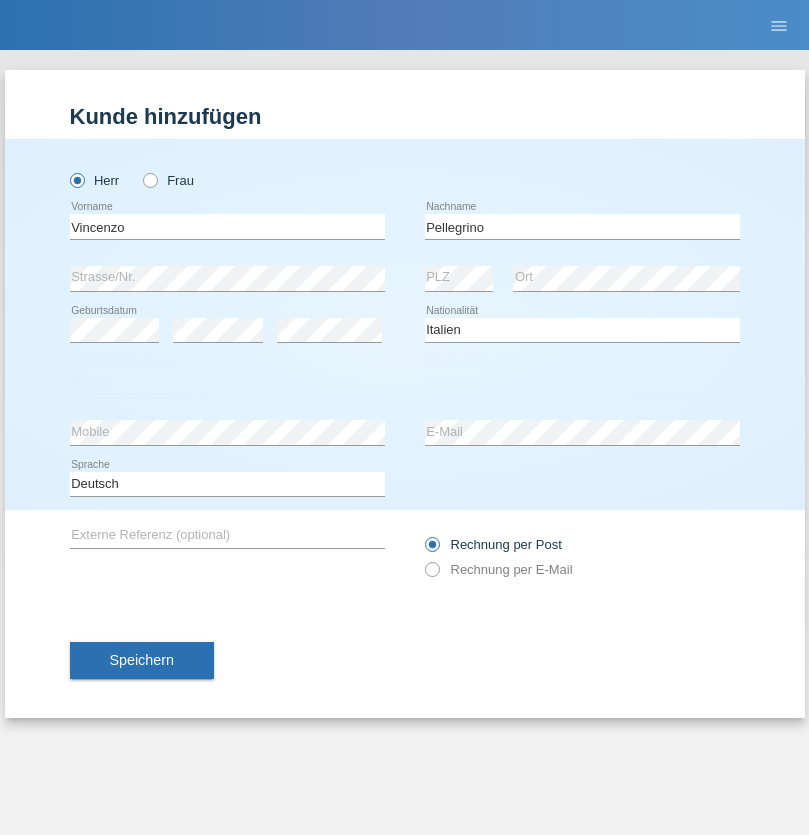 select on "C" 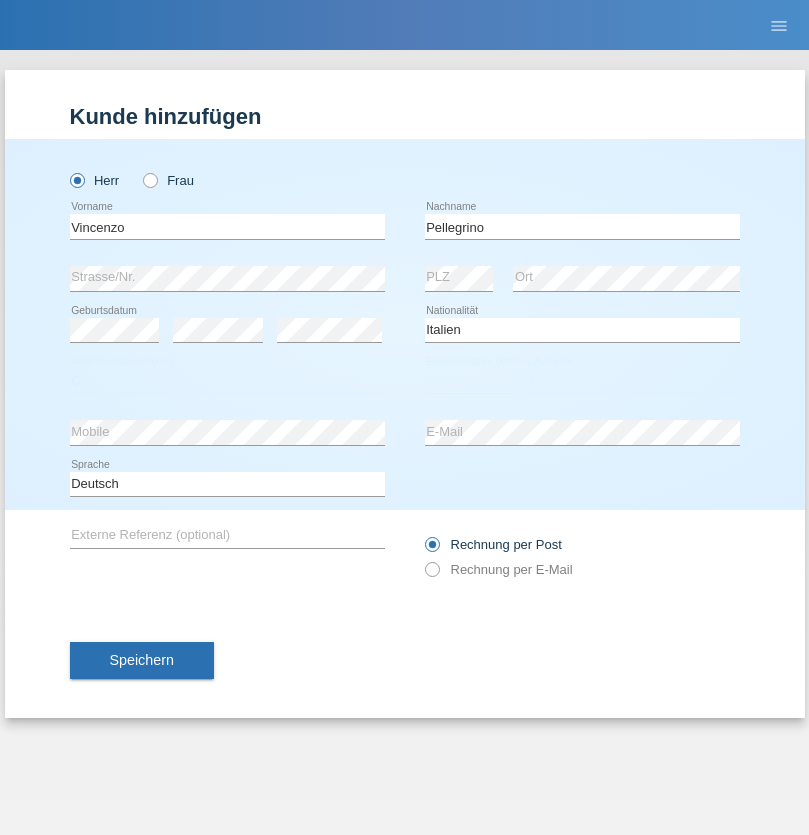 select on "07" 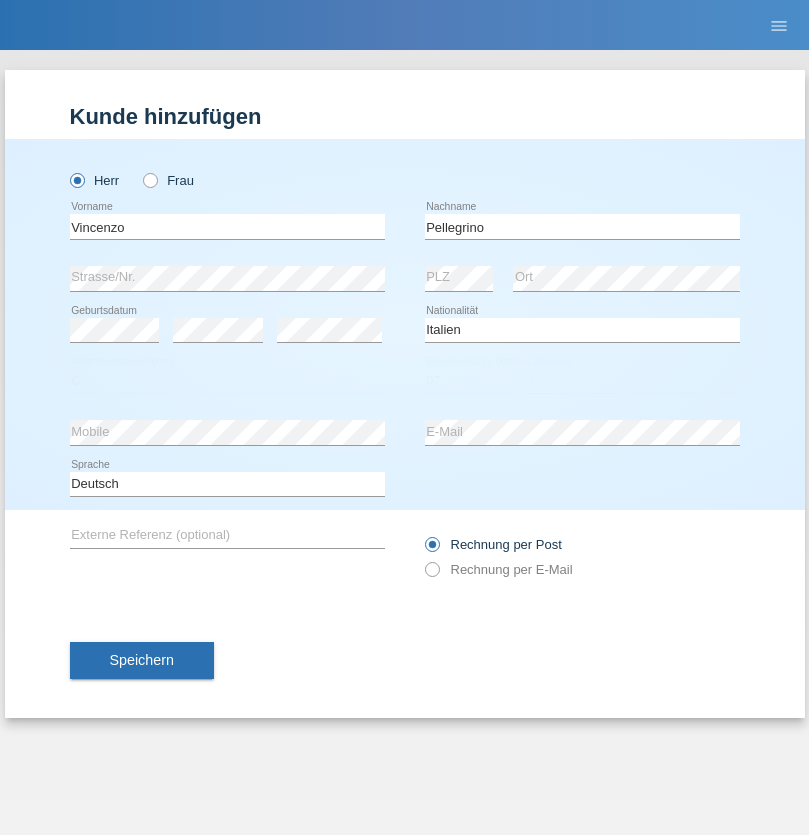 select on "07" 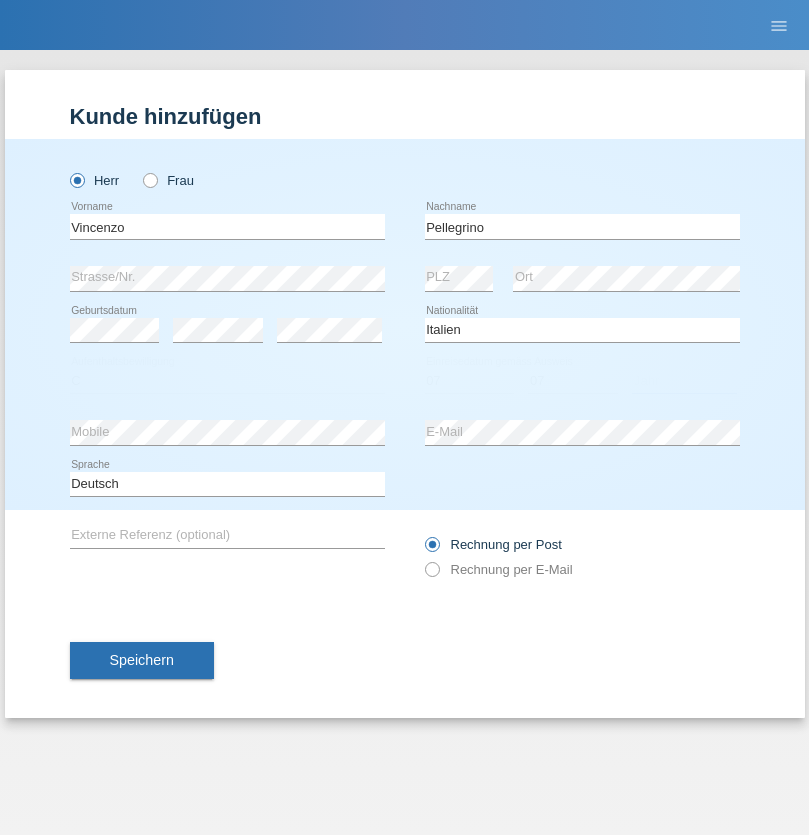 select on "2021" 